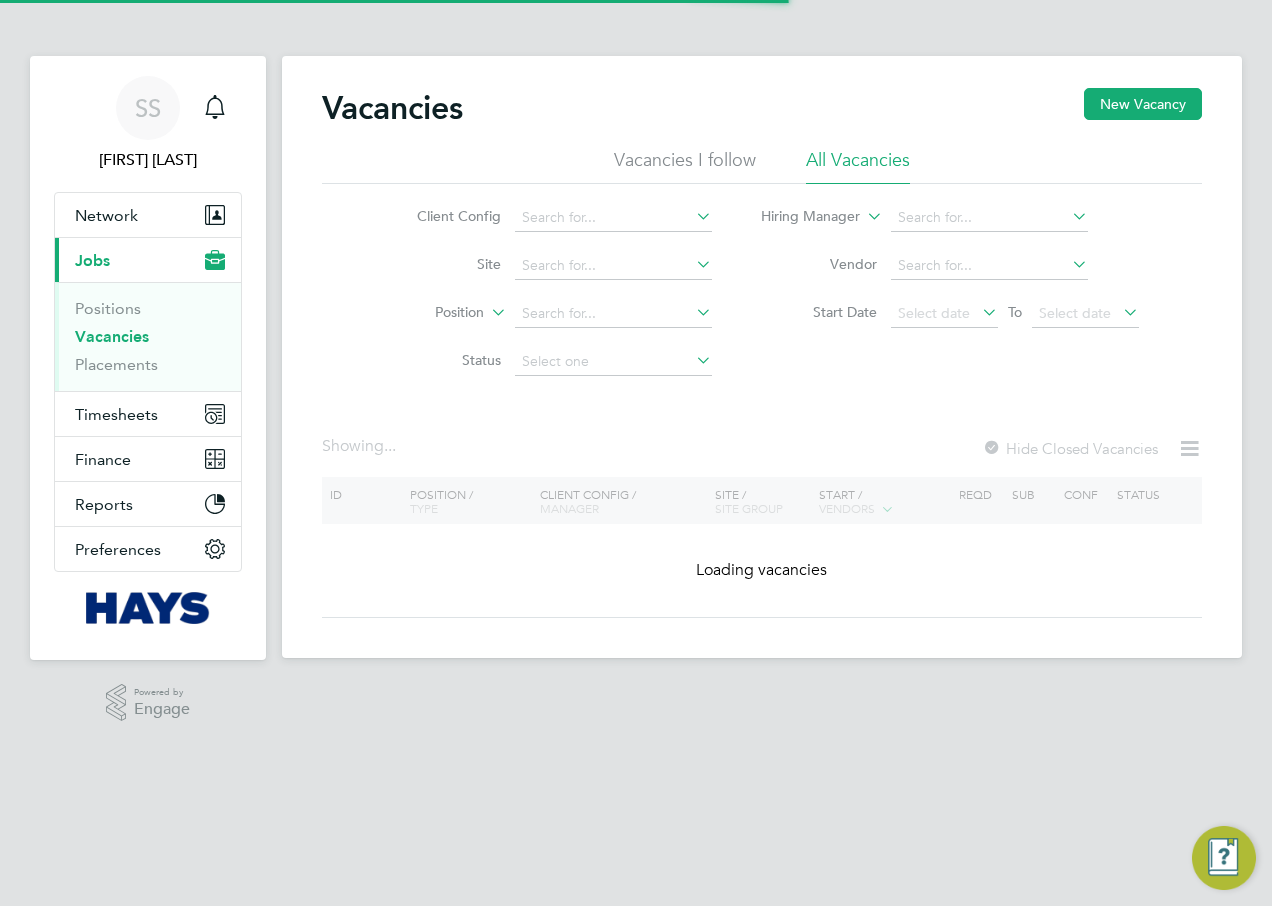 scroll, scrollTop: 0, scrollLeft: 0, axis: both 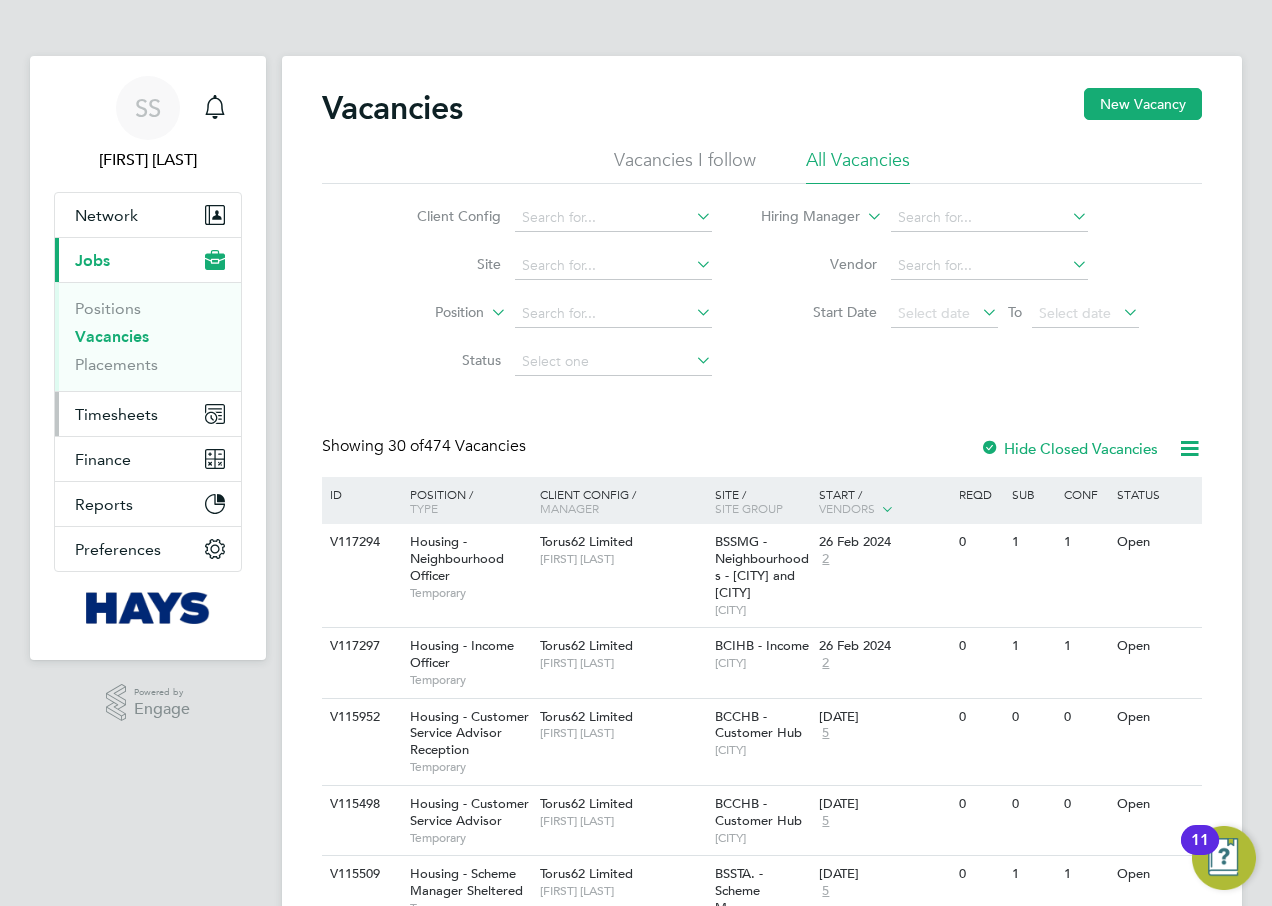 click on "Timesheets" at bounding box center (116, 414) 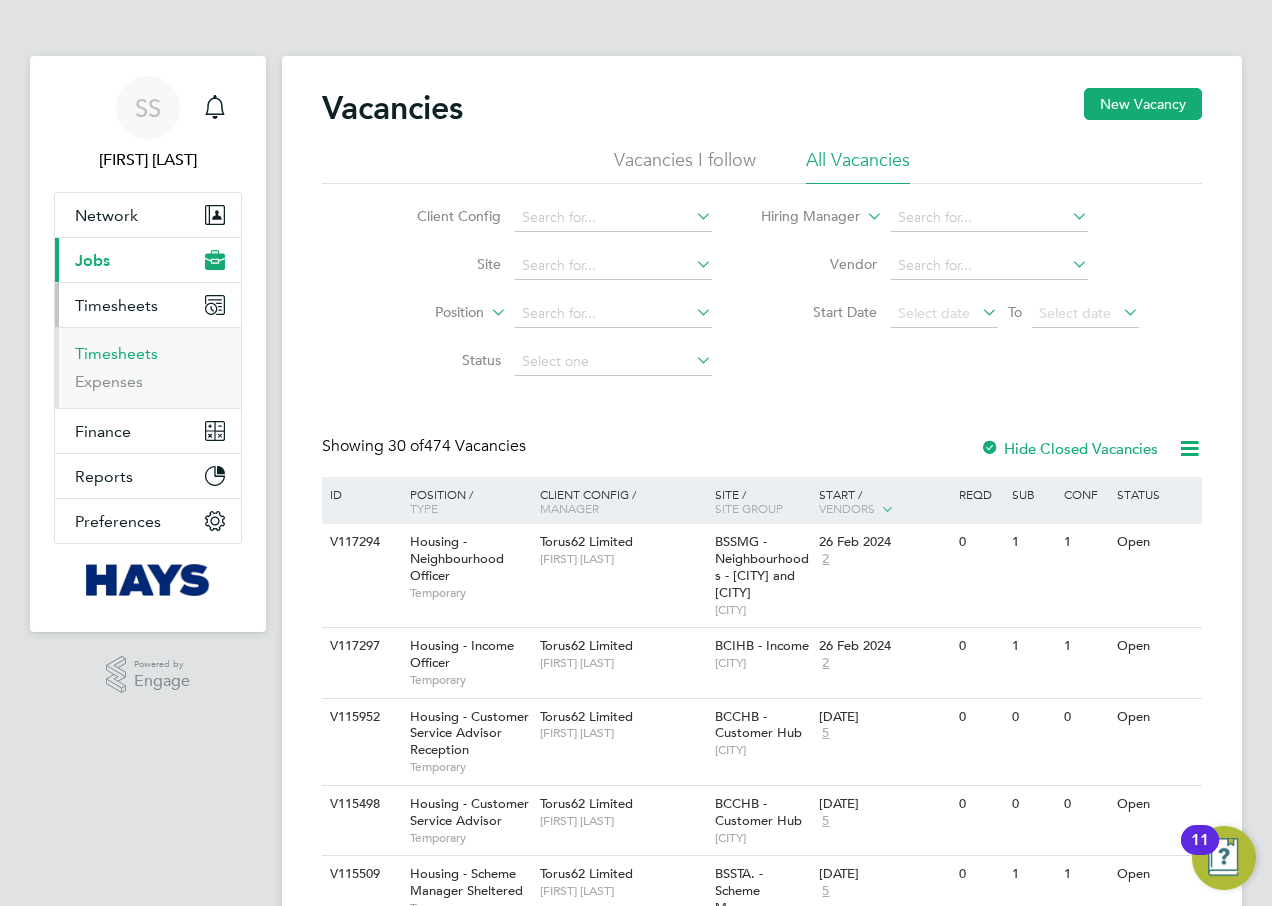 click on "Timesheets" at bounding box center [116, 353] 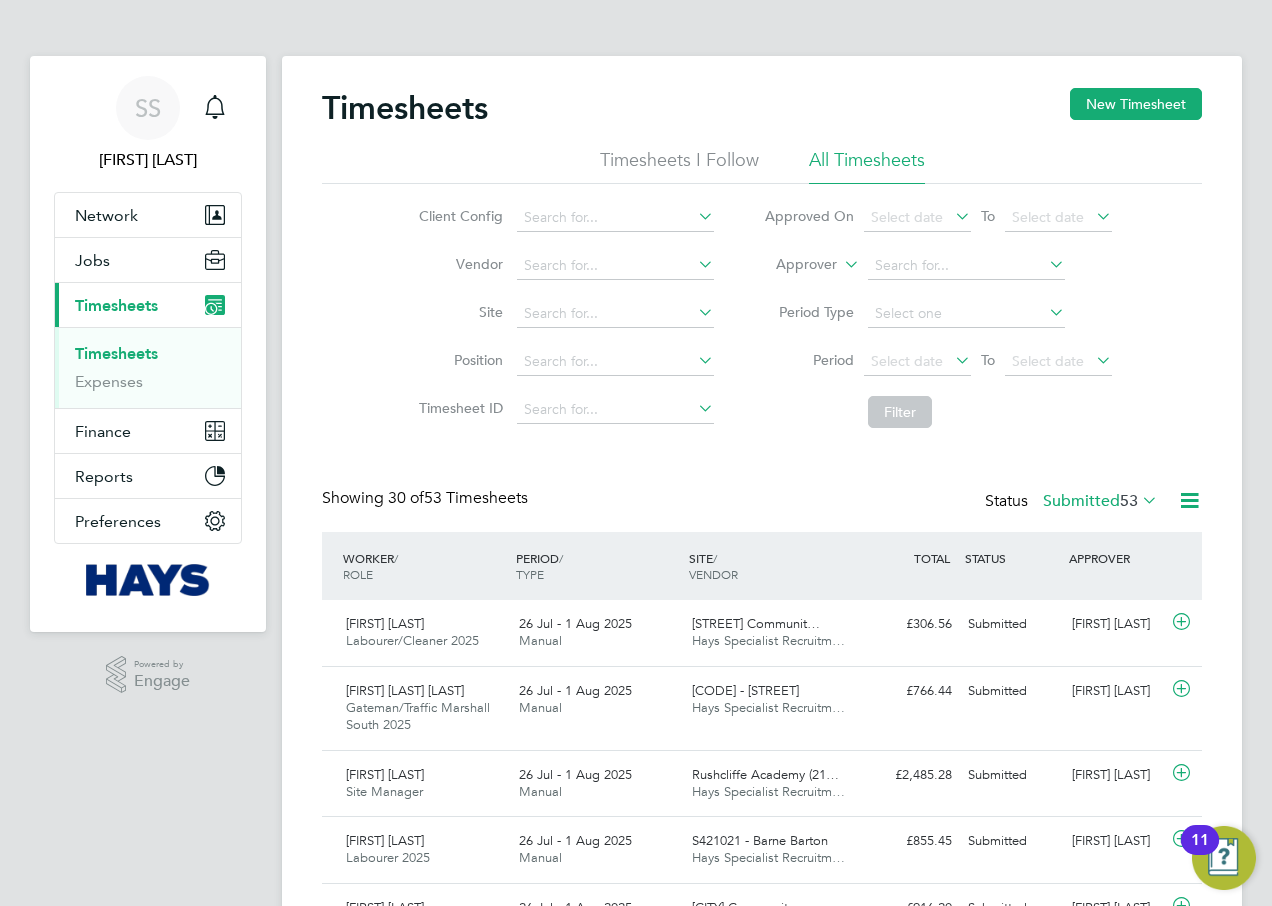 scroll, scrollTop: 10, scrollLeft: 10, axis: both 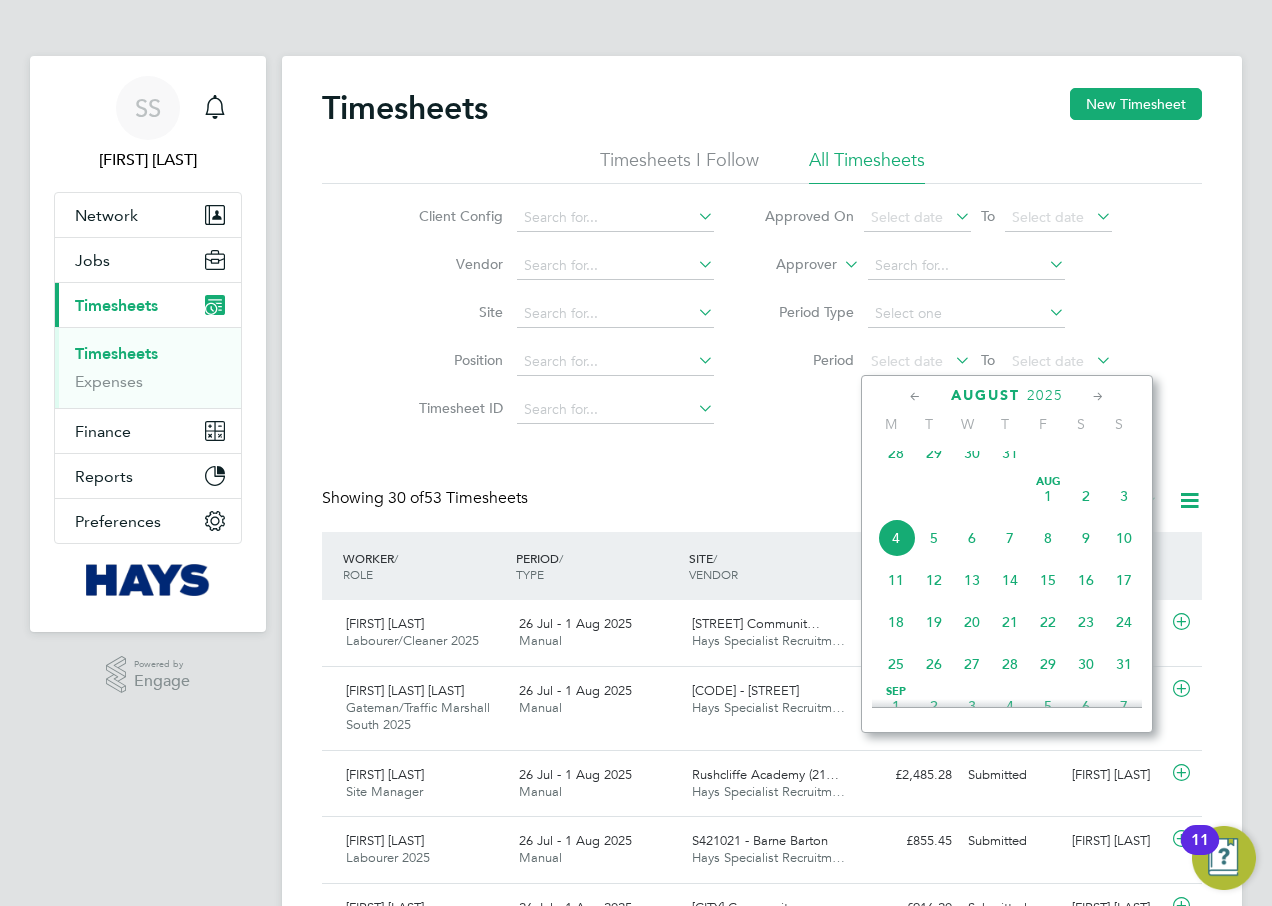 click on "Timesheets New Timesheet Timesheets I Follow All Timesheets Client Config   Vendor   Site   Position   Timesheet ID   Approved On
Select date
To
Select date
Approver     Period Type   Period
Select date
To
Select date
Filter Showing   30 of  53 Timesheets Status  Submitted  53  WORKER  / ROLE WORKER  / PERIOD PERIOD  / TYPE SITE  / VENDOR TOTAL   TOTAL  / STATUS STATUS APPROVER Shauna Young Labourer/Cleaner 2025   26 Jul - 1 Aug 2025 26 Jul - 1 Aug 2025 Manual Abbeywood Communit… Hays Specialist Recruitm… £306.56 Submitted Submitted Sam Kipling Ola Mathews Ojo Gateman/Traffic Marshall South 2025   26 Jul - 1 Aug 2025 26 Jul - 1 Aug 2025 Manual 67CD02 -Royal Parade Hays Specialist Recruitm… £766.44 Submitted Submitted Martin Ramm John Todd Site Manager   26 Jul - 1 Aug 2025 26 Jul - 1 Aug 2025 Manual Rushcliffe Academy (21… Hays Specialist Recruitm… £2,485.28 Submitted Submitted Andrew Anderson Keyon Browne Labourer 2025   26 Jul - 1 Aug 2025 Manual" 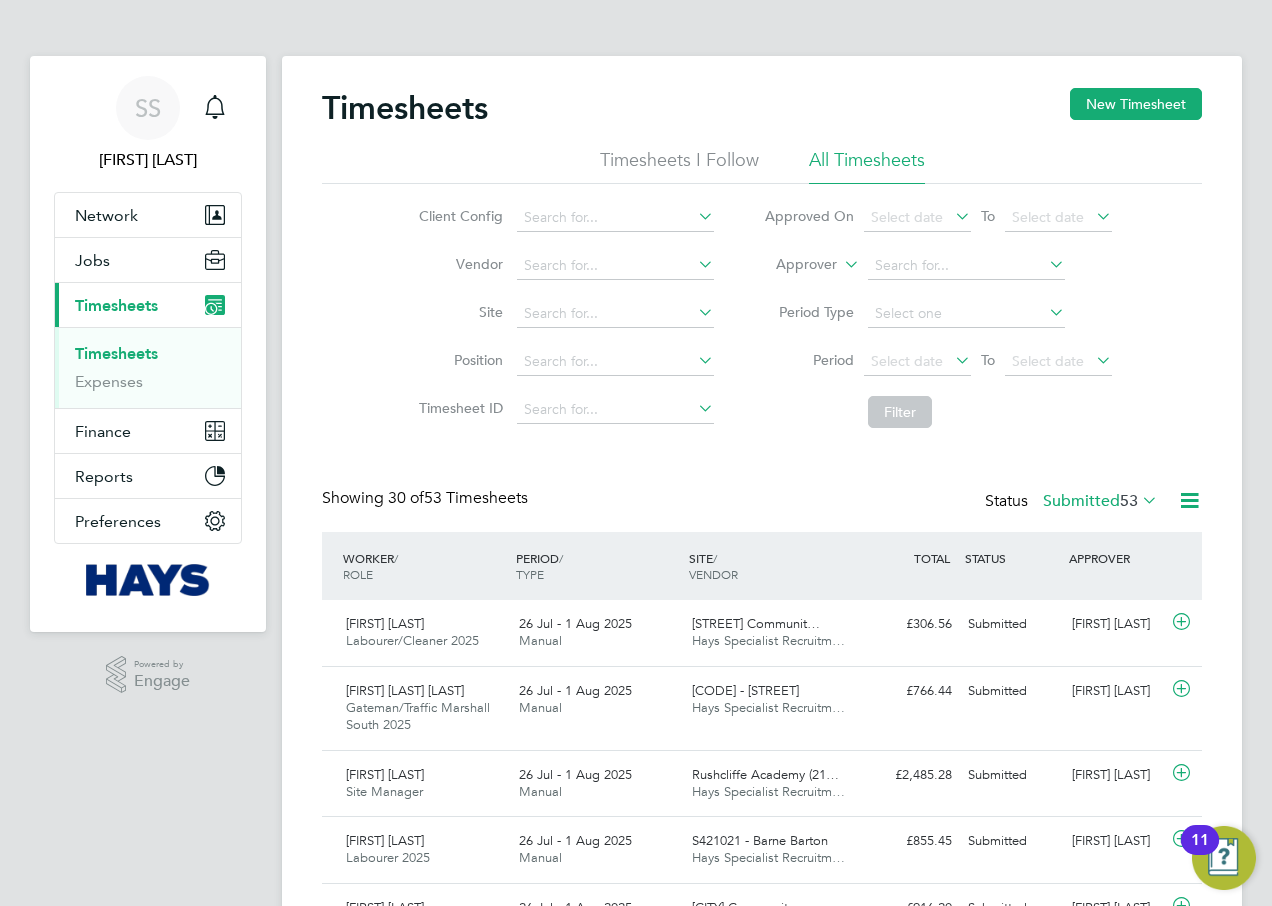 click 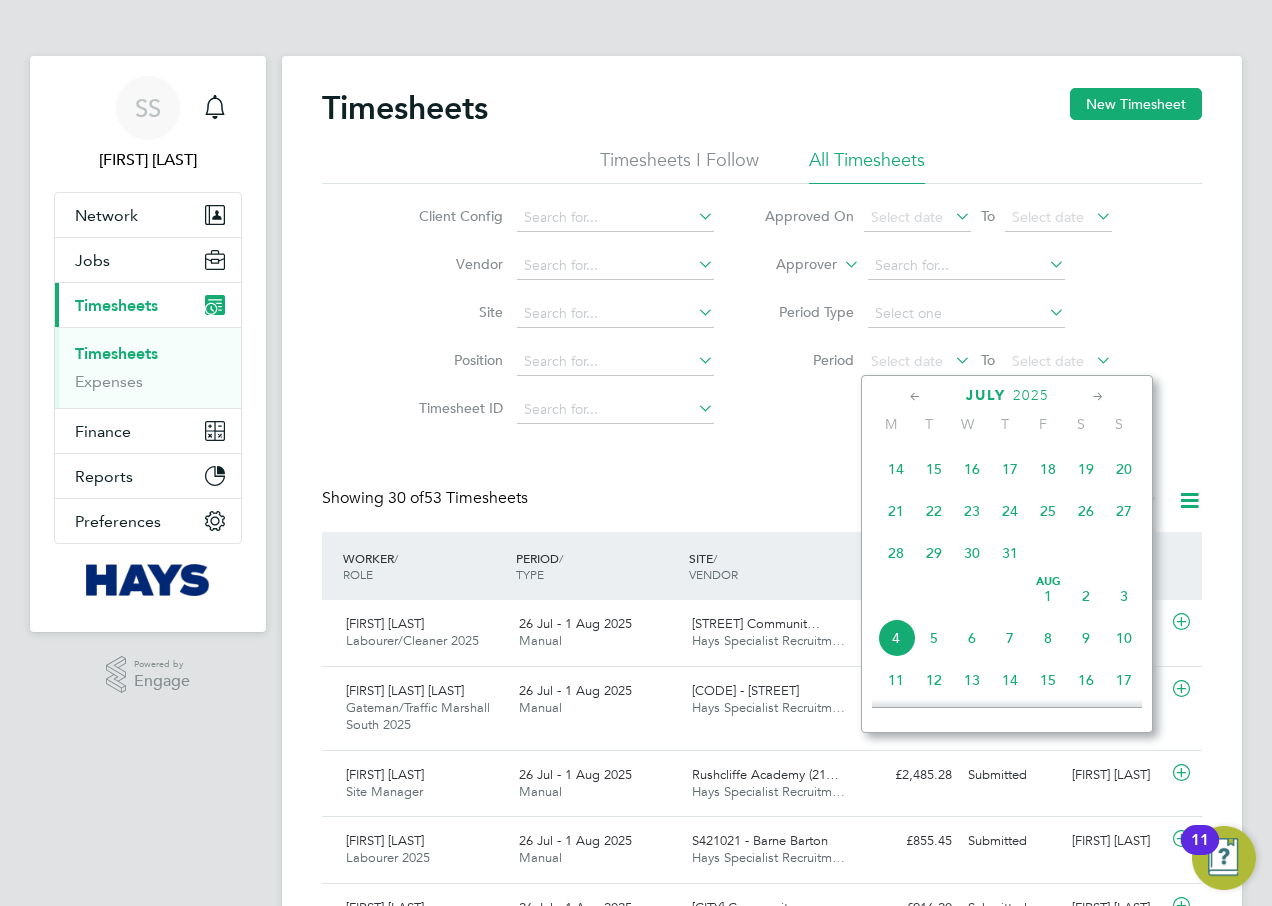 click on "27" 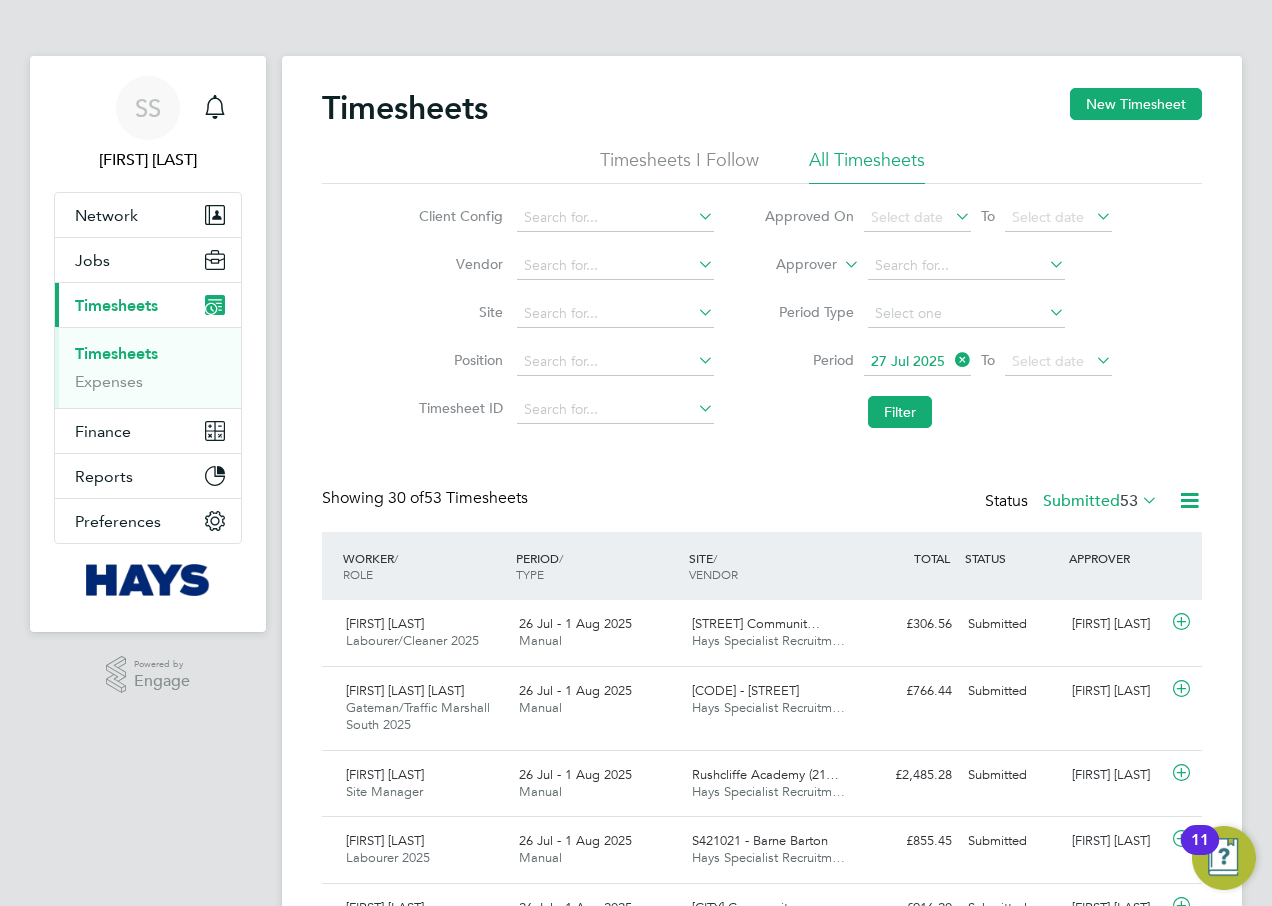 click 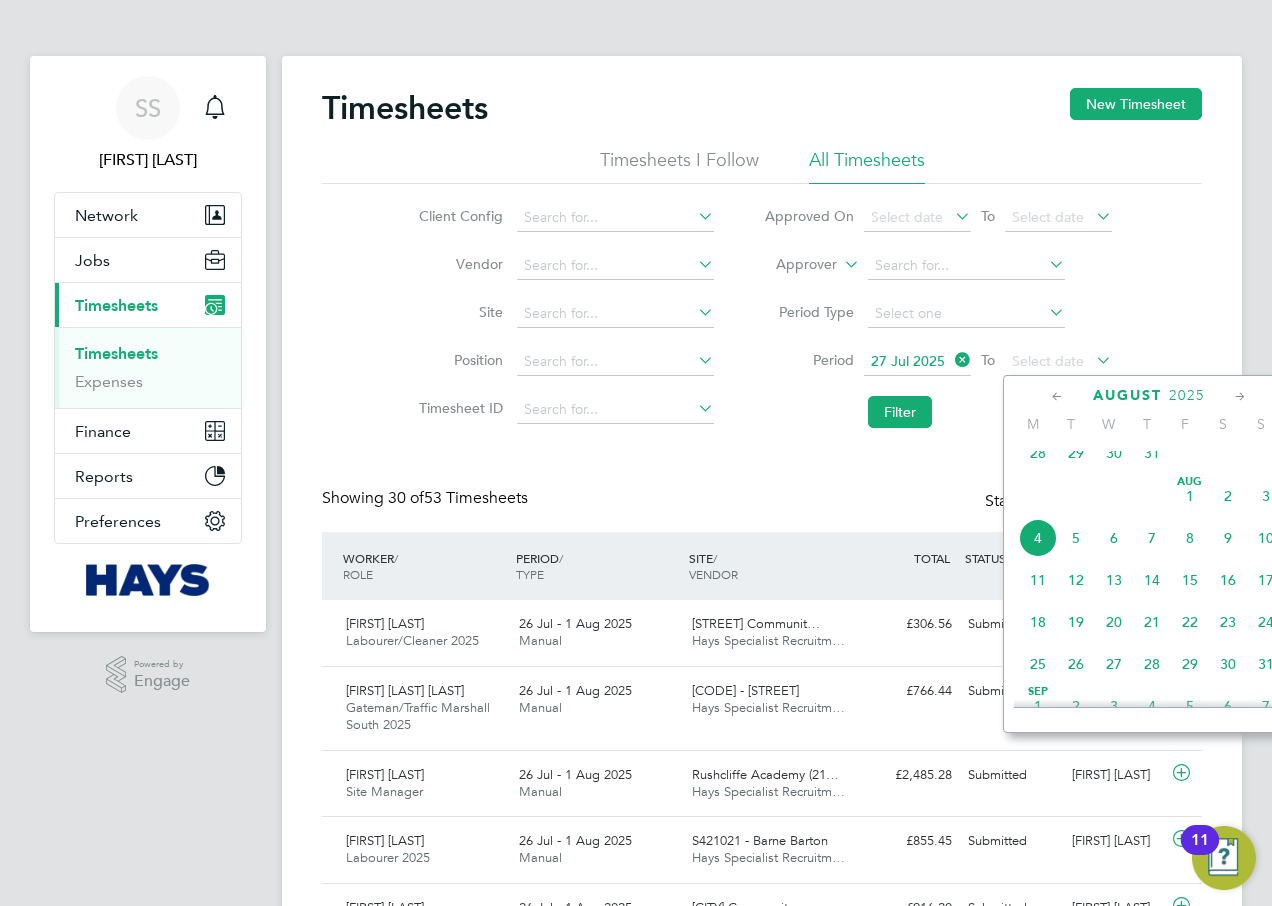click on "Aug 1" 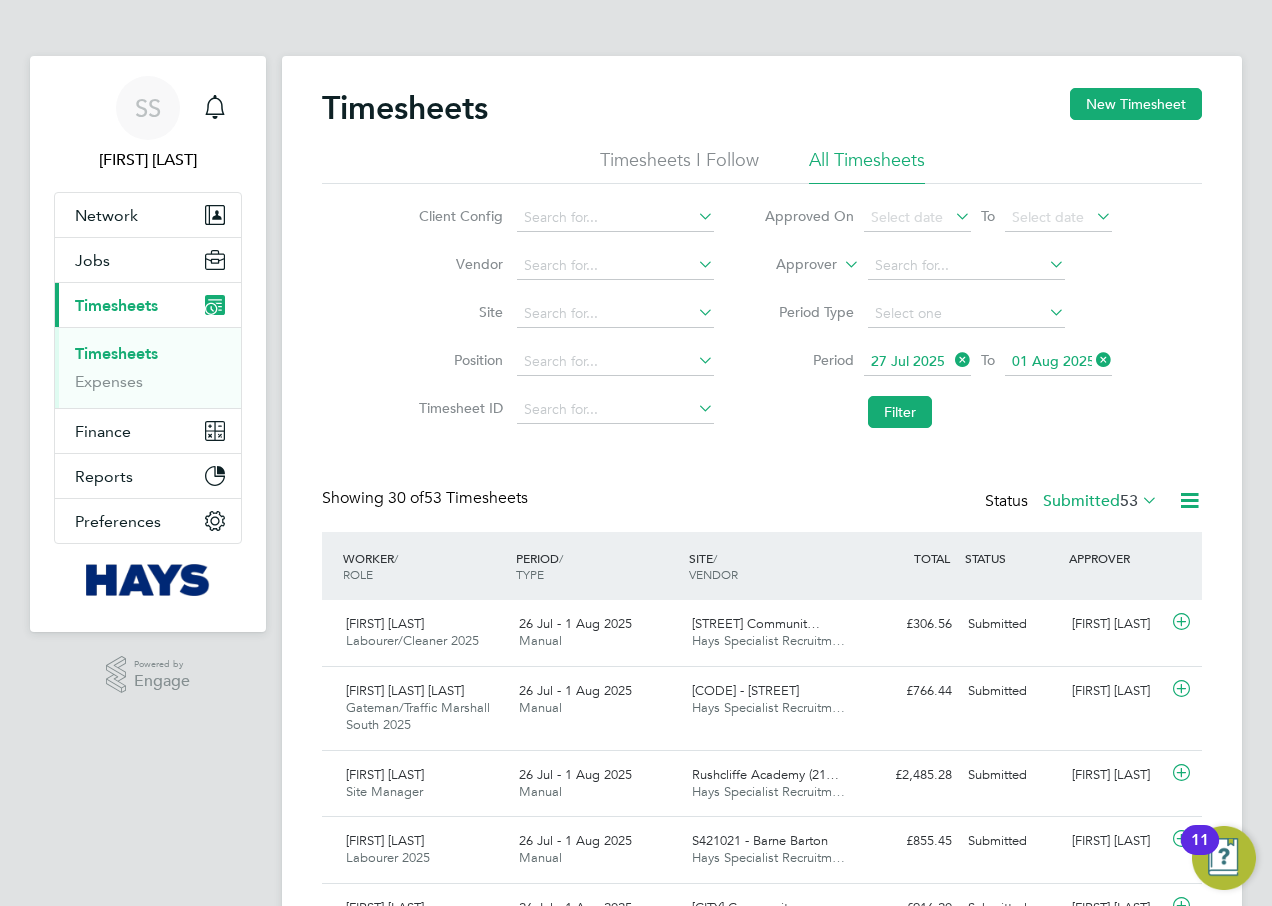 click on "Timesheets New Timesheet Timesheets I Follow All Timesheets Client Config   Vendor   Site   Position   Timesheet ID   Approved On
Select date
To
Select date
Approver     Period Type   Period
27 Jul 2025
To
01 Aug 2025
Filter Showing   30 of  53 Timesheets Status  Submitted  53  WORKER  / ROLE WORKER  / PERIOD PERIOD  / TYPE SITE  / VENDOR TOTAL   TOTAL  / STATUS STATUS APPROVER Shauna Young Labourer/Cleaner 2025   26 Jul - 1 Aug 2025 26 Jul - 1 Aug 2025 Manual Abbeywood Communit… Hays Specialist Recruitm… £306.56 Submitted Submitted Sam Kipling Ola Mathews Ojo Gateman/Traffic Marshall South 2025   26 Jul - 1 Aug 2025 26 Jul - 1 Aug 2025 Manual 67CD02 -Royal Parade Hays Specialist Recruitm… £766.44 Submitted Submitted Martin Ramm John Todd Site Manager   26 Jul - 1 Aug 2025 26 Jul - 1 Aug 2025 Manual Rushcliffe Academy (21… Hays Specialist Recruitm… £2,485.28 Submitted Submitted Andrew Anderson Keyon Browne Labourer 2025   26 Jul - 1 Aug 2025 Manual" 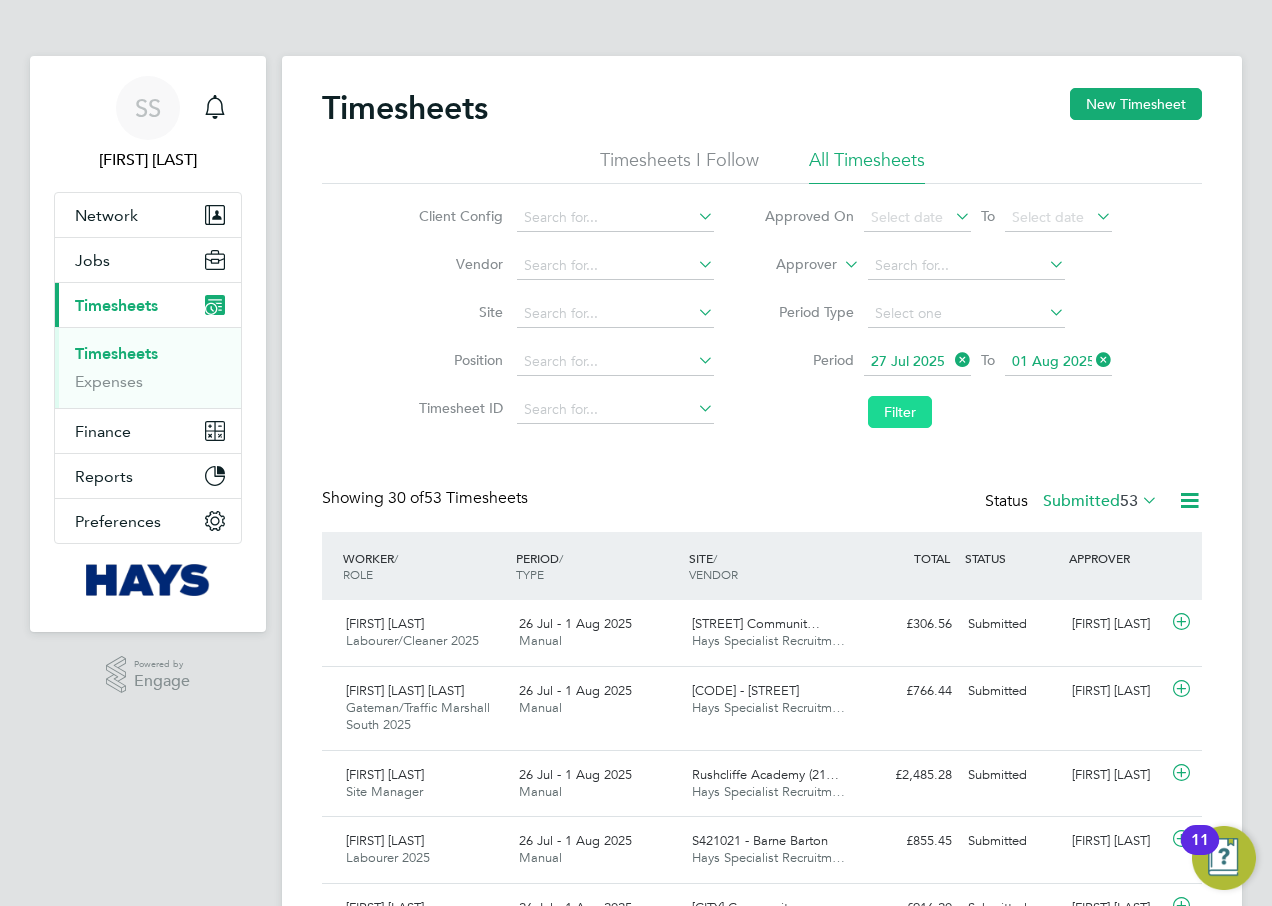 click on "Filter" 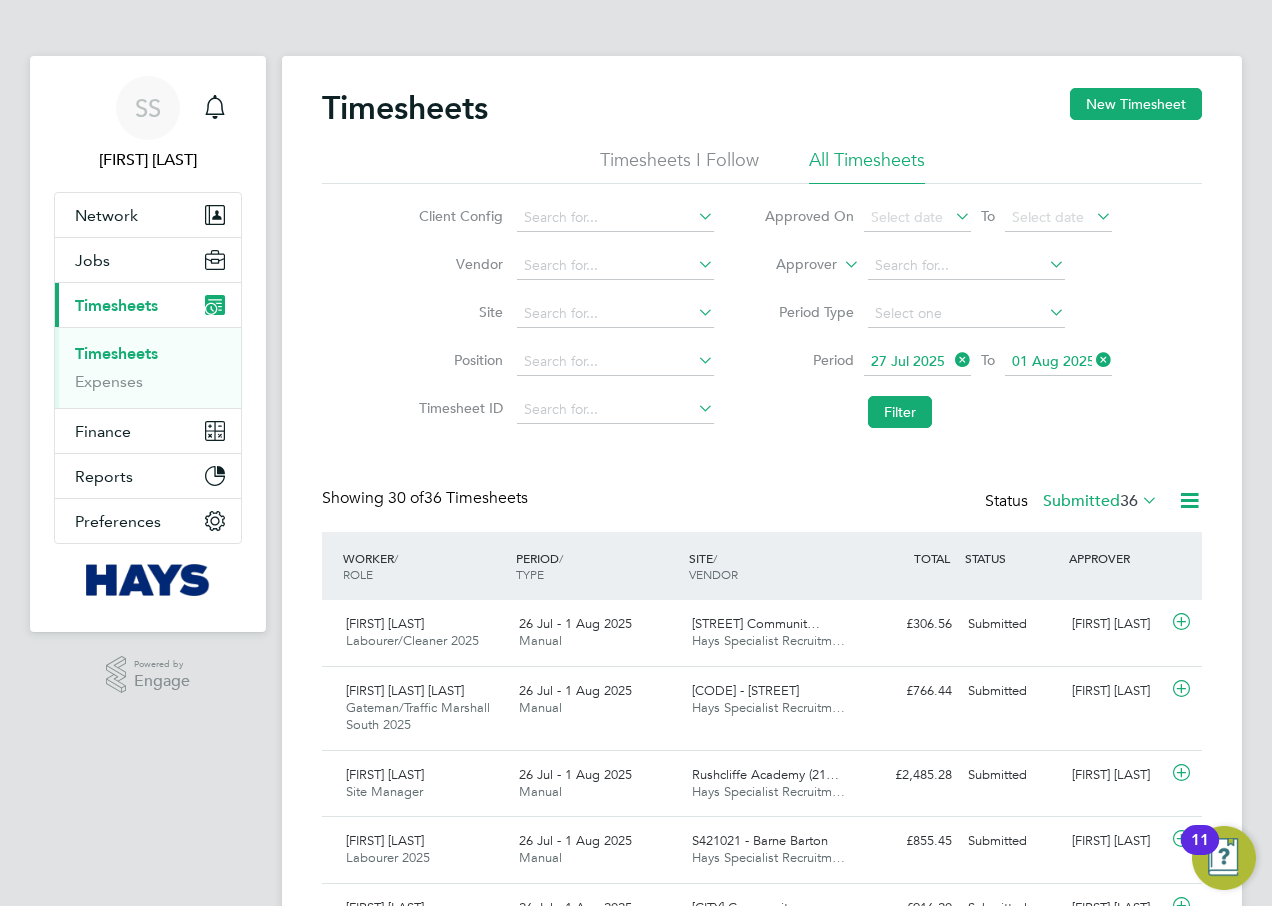 click 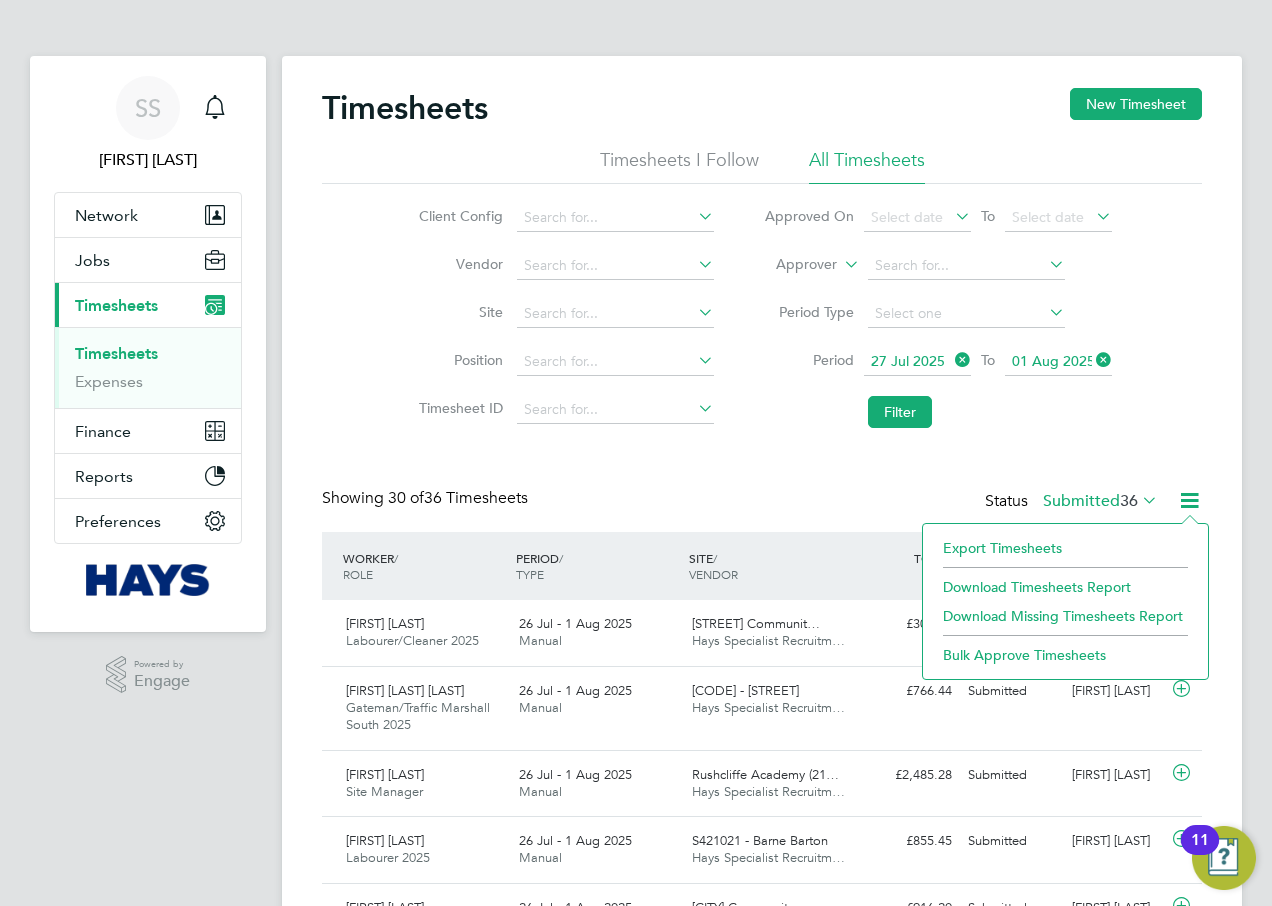 click on "Download Timesheets Report" 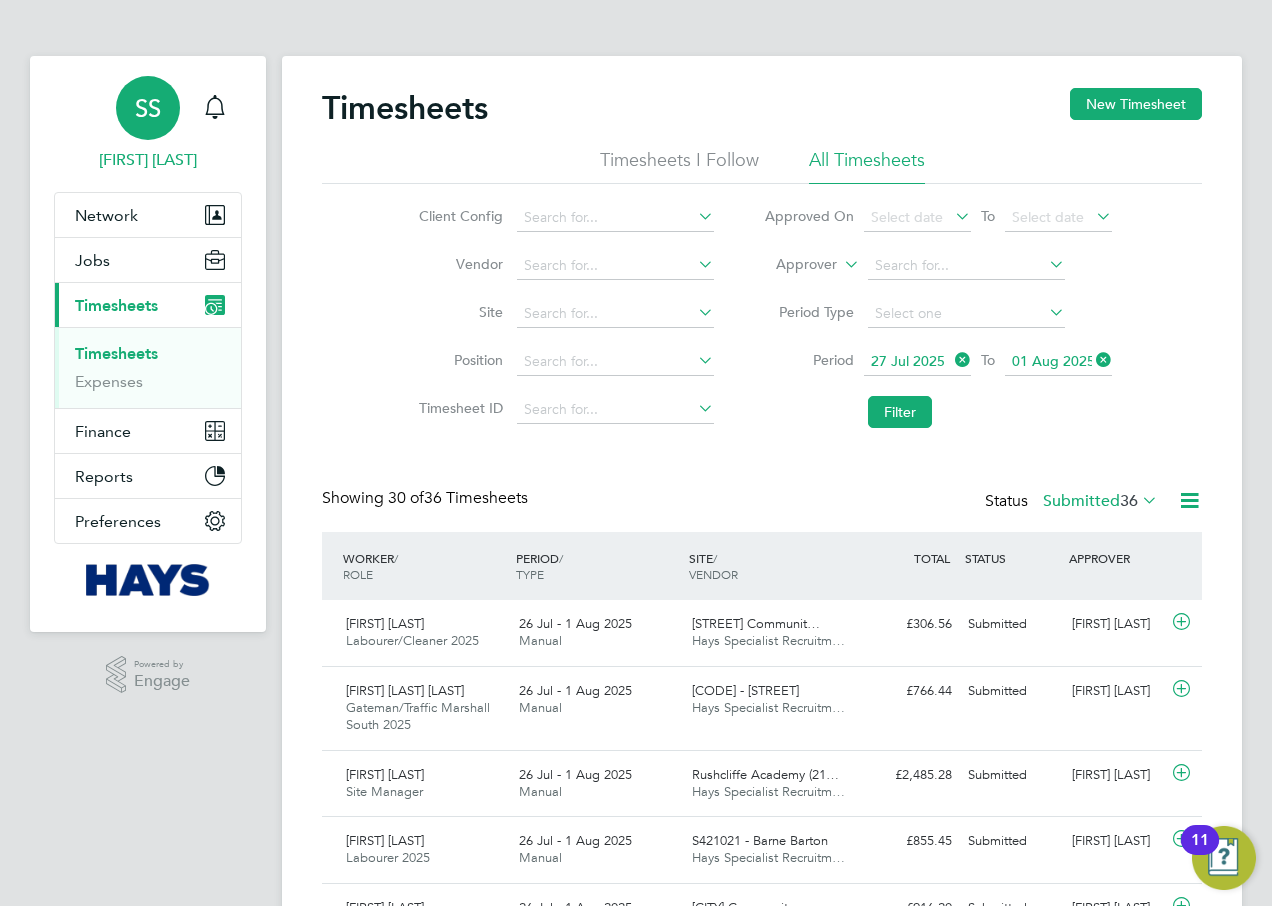 click on "SS   Shaila Saini" at bounding box center (148, 124) 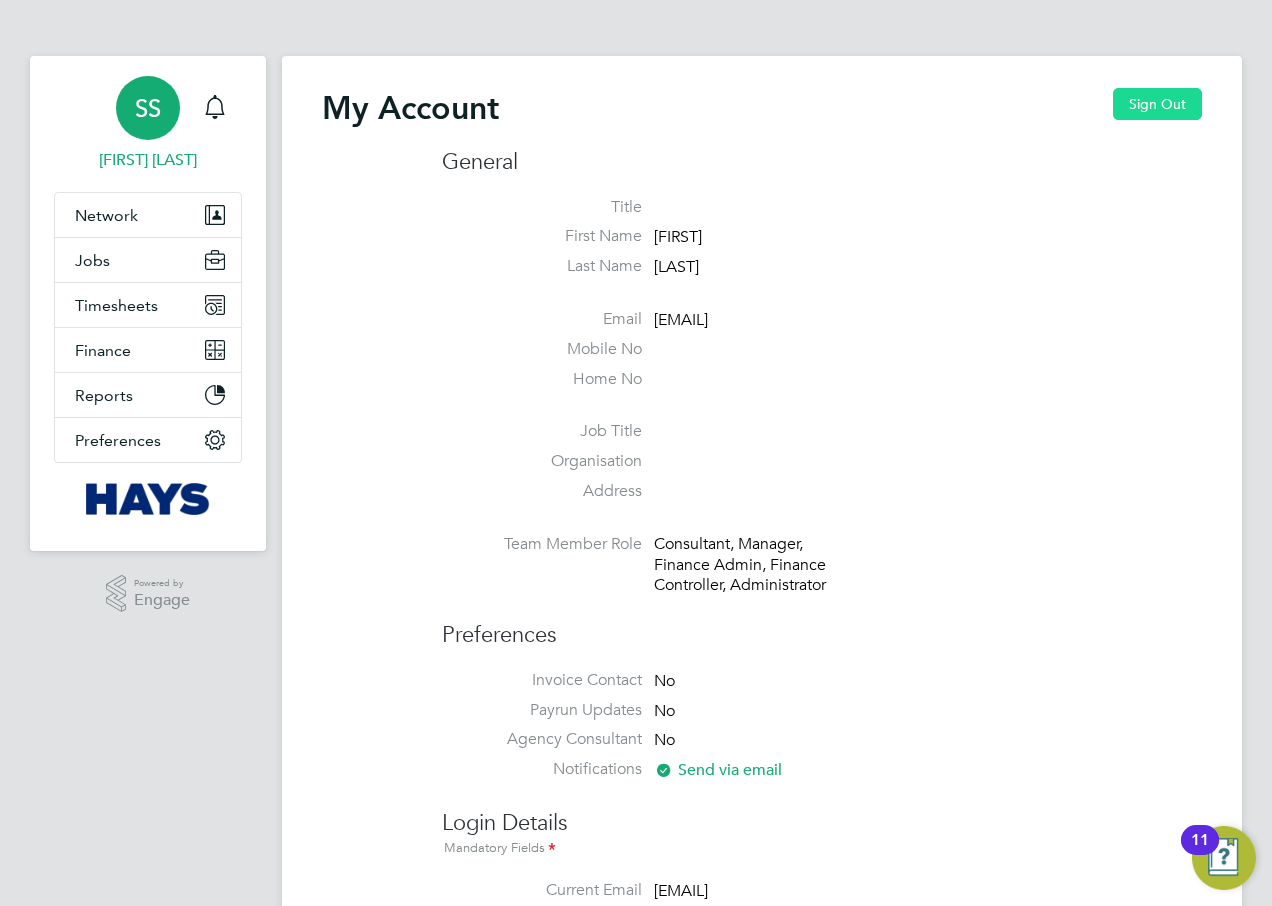 click on "Sign Out" at bounding box center (1157, 104) 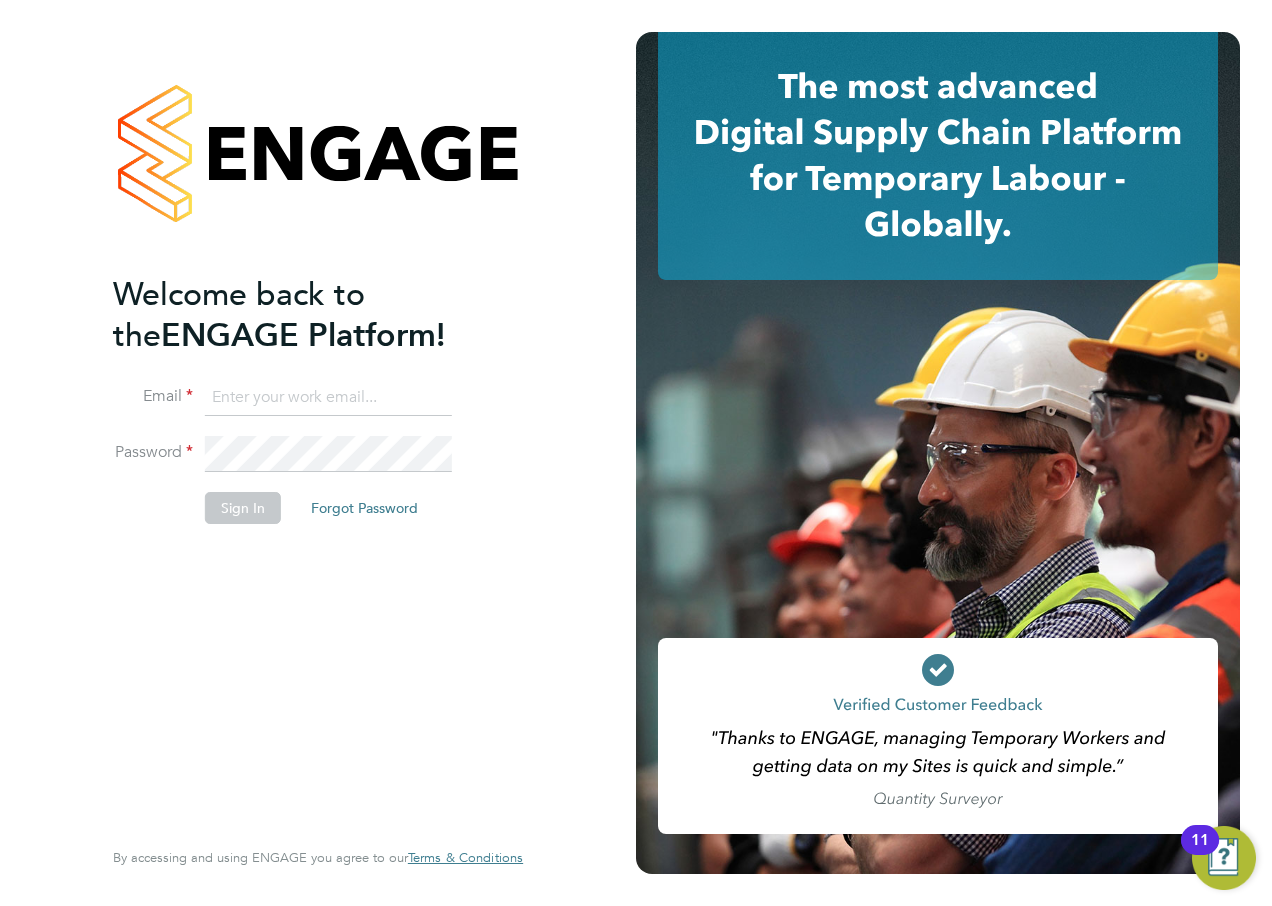 click 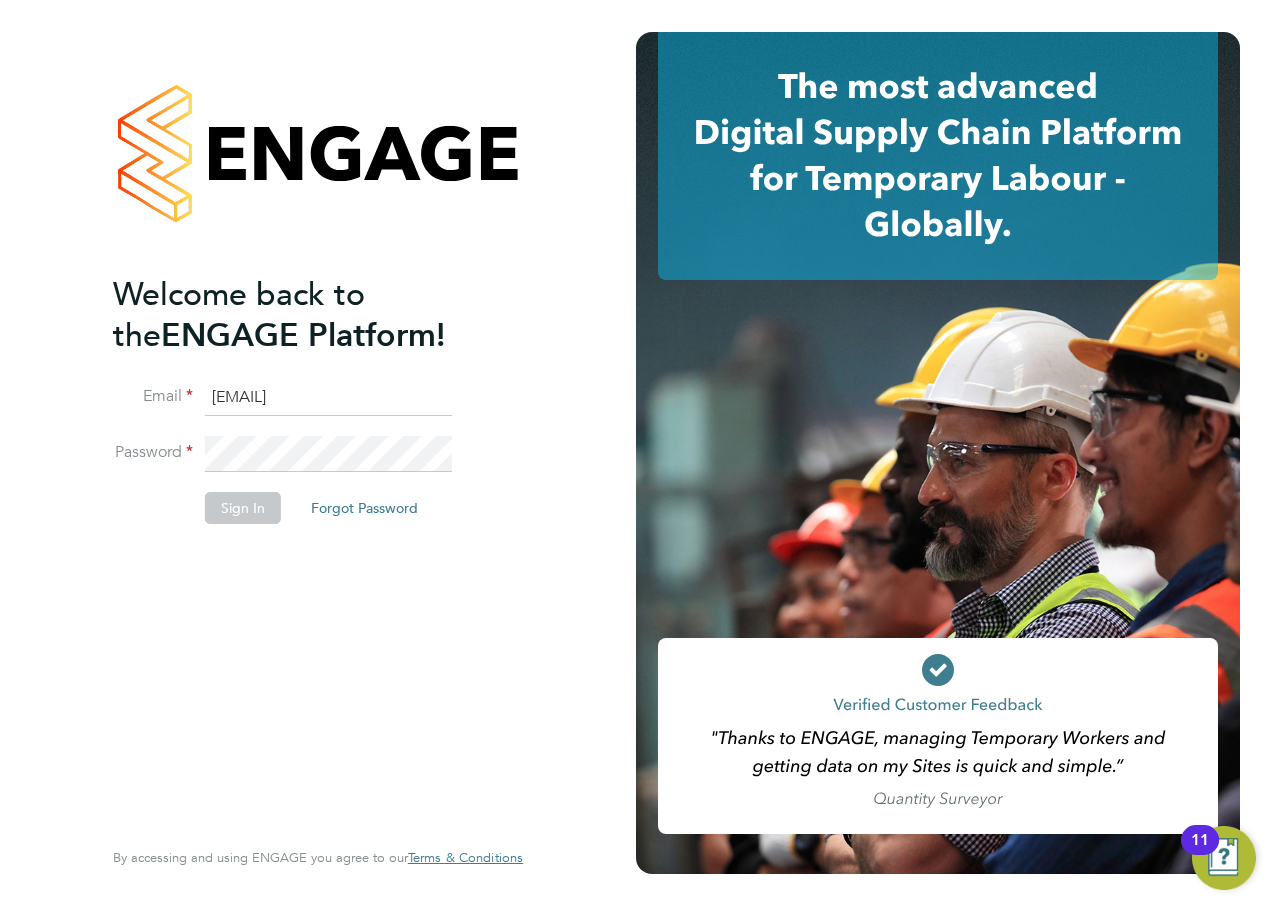 click on "[EMAIL]" 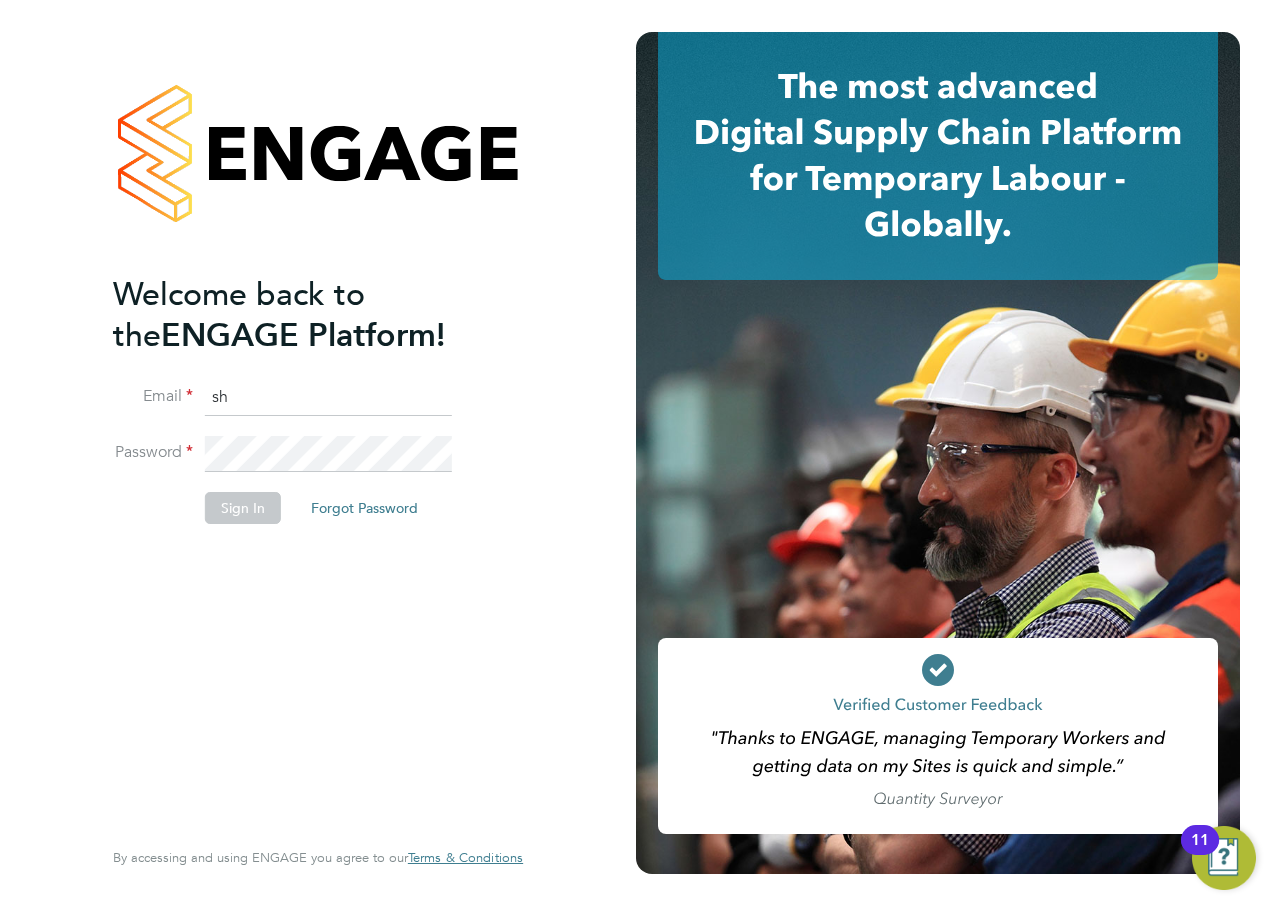 type on "s" 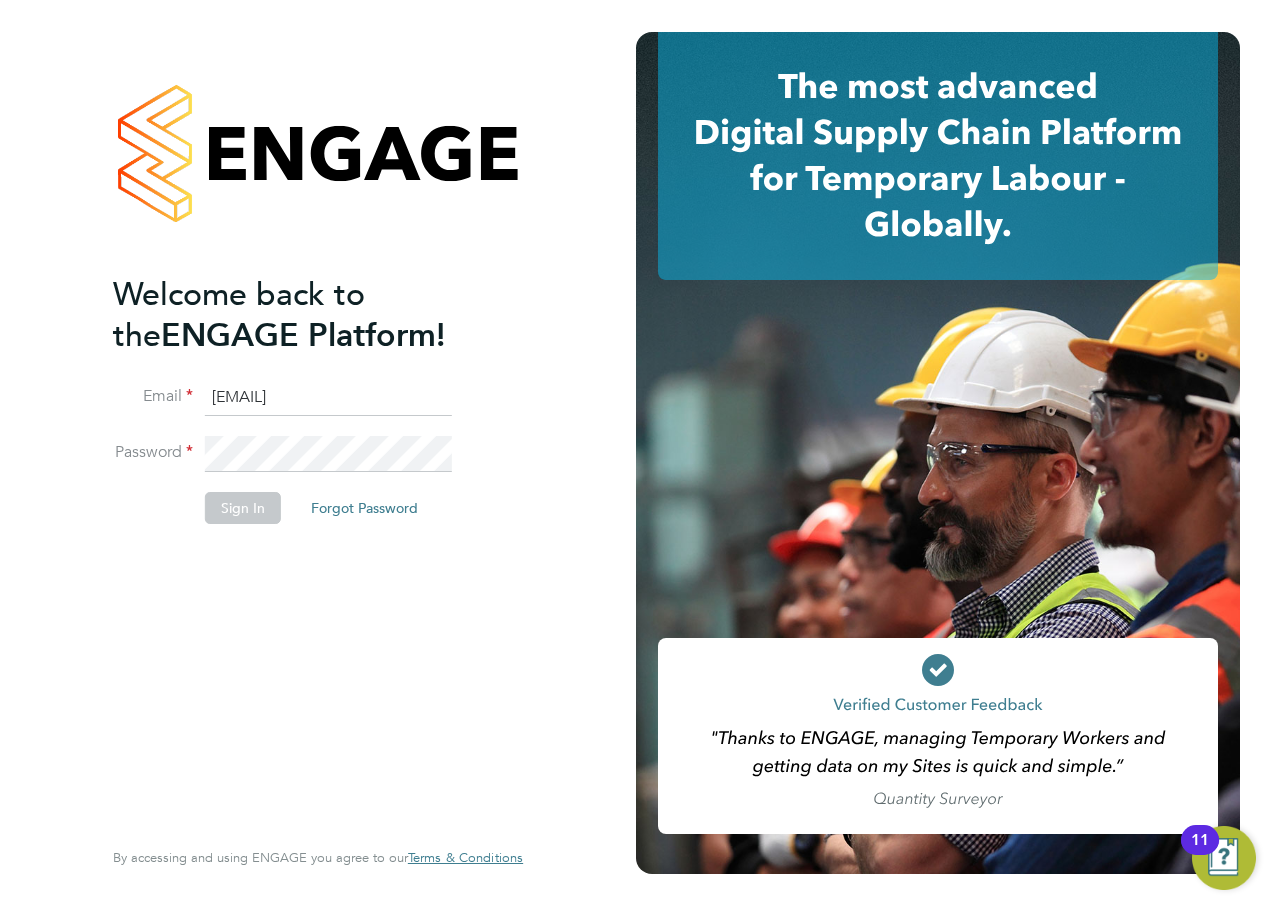 click on "[EMAIL]" 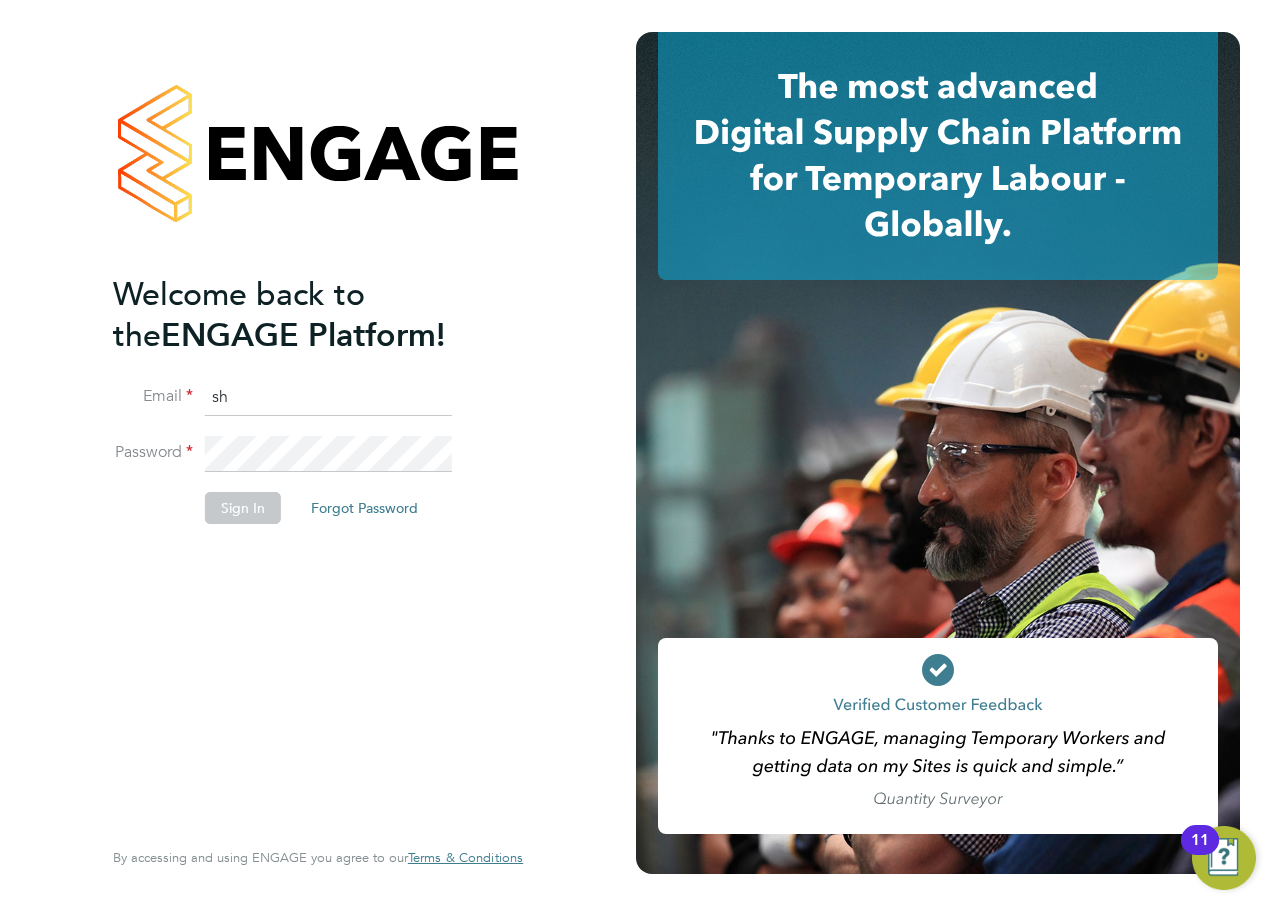 type on "s" 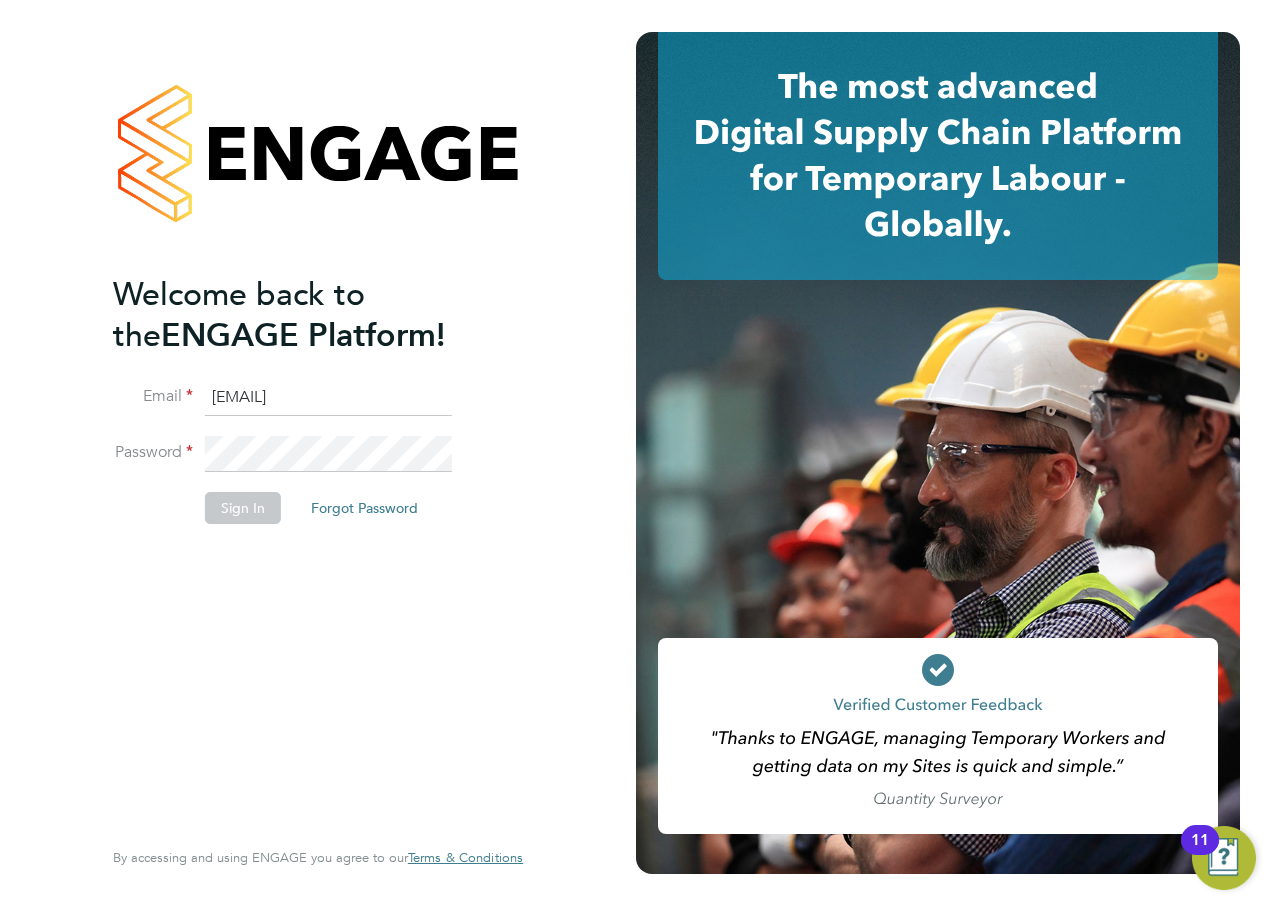 type on "[EMAIL]" 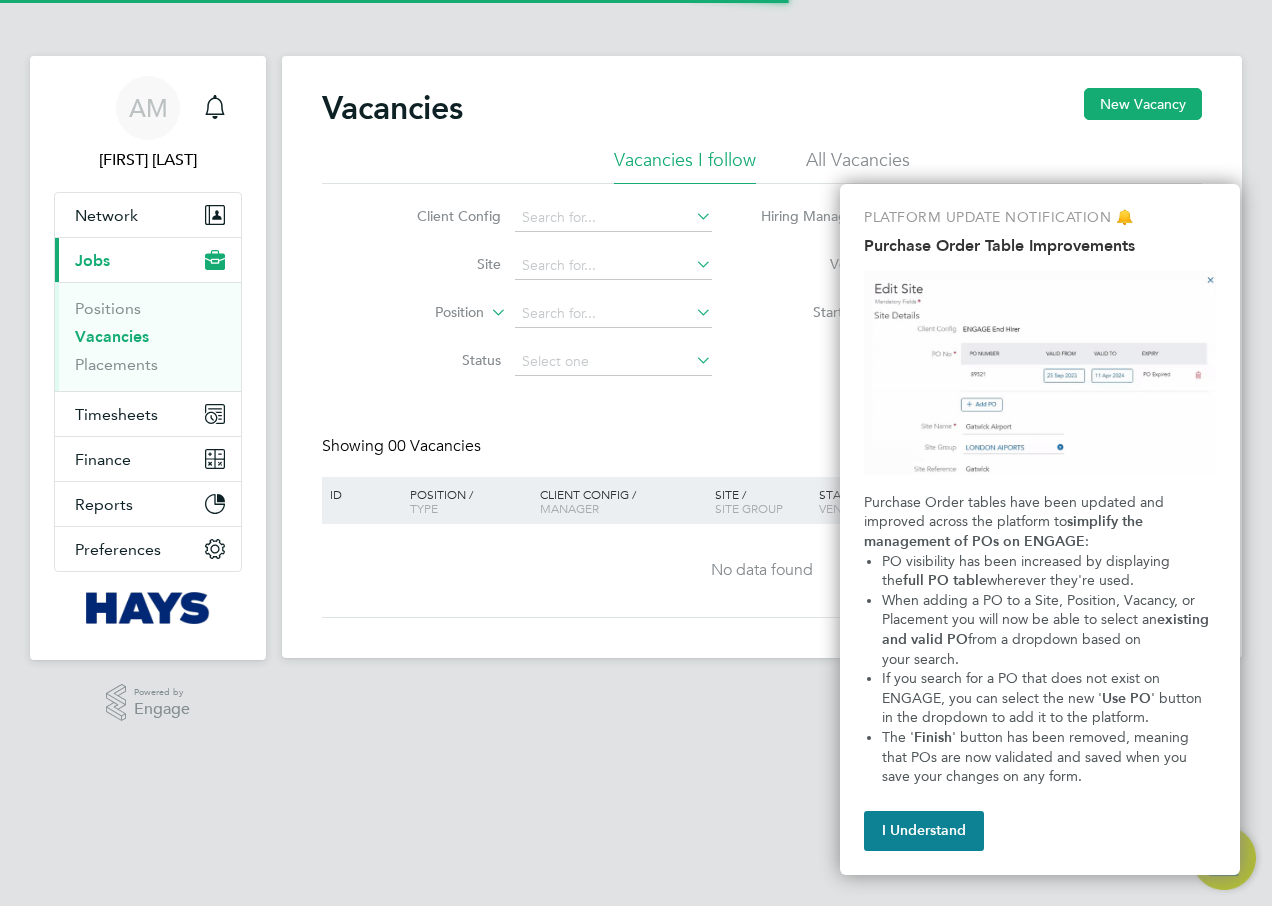 scroll, scrollTop: 0, scrollLeft: 0, axis: both 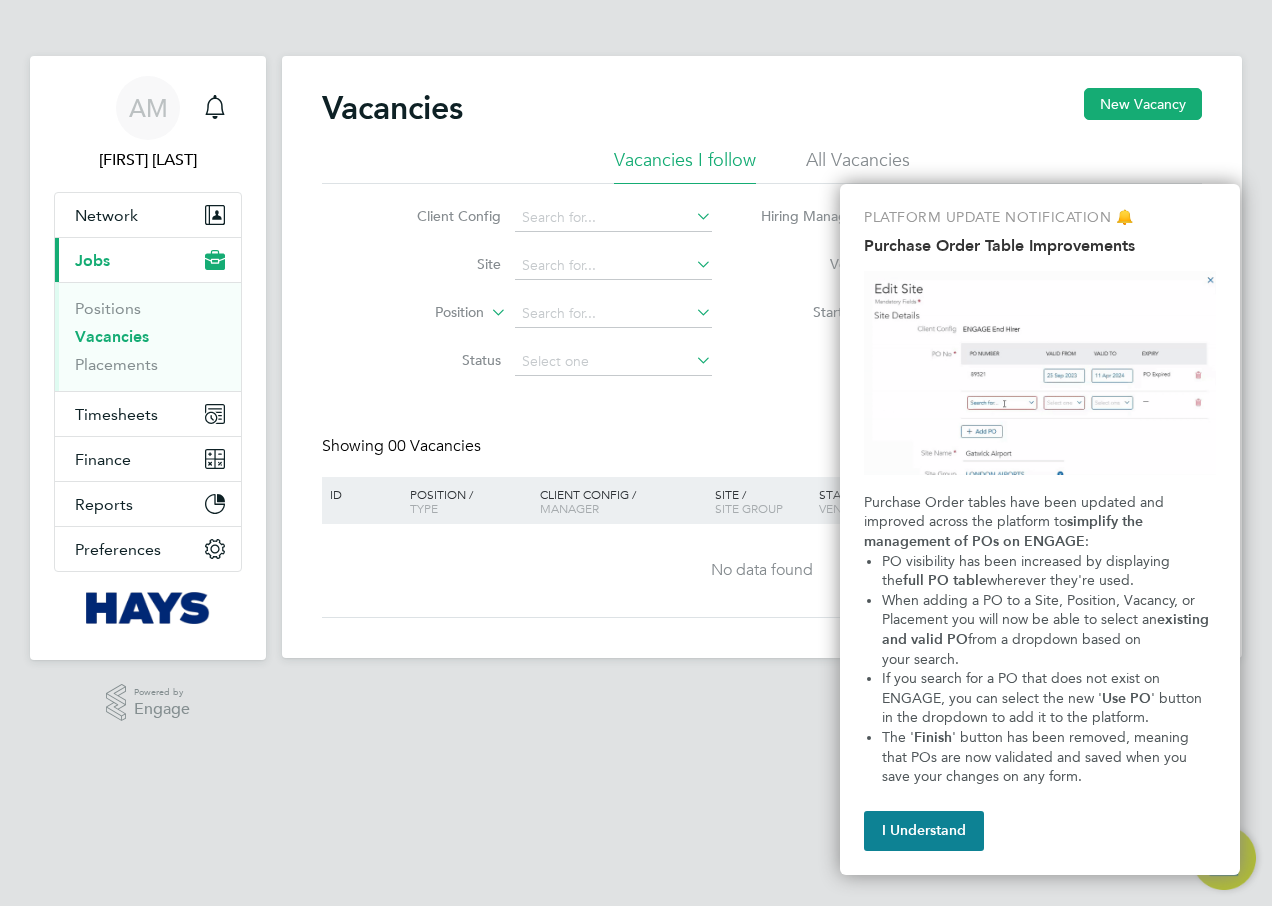 click on "AM [FIRST] [LAST] Notifications
Applications: Network
Team Members   Businesses   Sites   Workers   Contacts   Current page:   Jobs
Positions   Vacancies   Placements   Timesheets
Timesheets   Expenses   Finance
Invoices & Credit Notes   Statements   Payments   Reports
Margin Report   CIS Reports   Report Downloads   Preferences
My Business   Branding   Doc. Requirements   VMS Configurations   Notifications   Activity Logs
.st0{fill:#C0C1C2;}
Powered by Engage Vacancies New Vacancy Vacancies I follow All Vacancies Client Config     Site     Position     Status   Hiring Manager     Vendor   Start Date
Select date
To
Select date
Showing   00 Vacancies Hide Closed Vacancies ID  Position / Type" at bounding box center (636, 373) 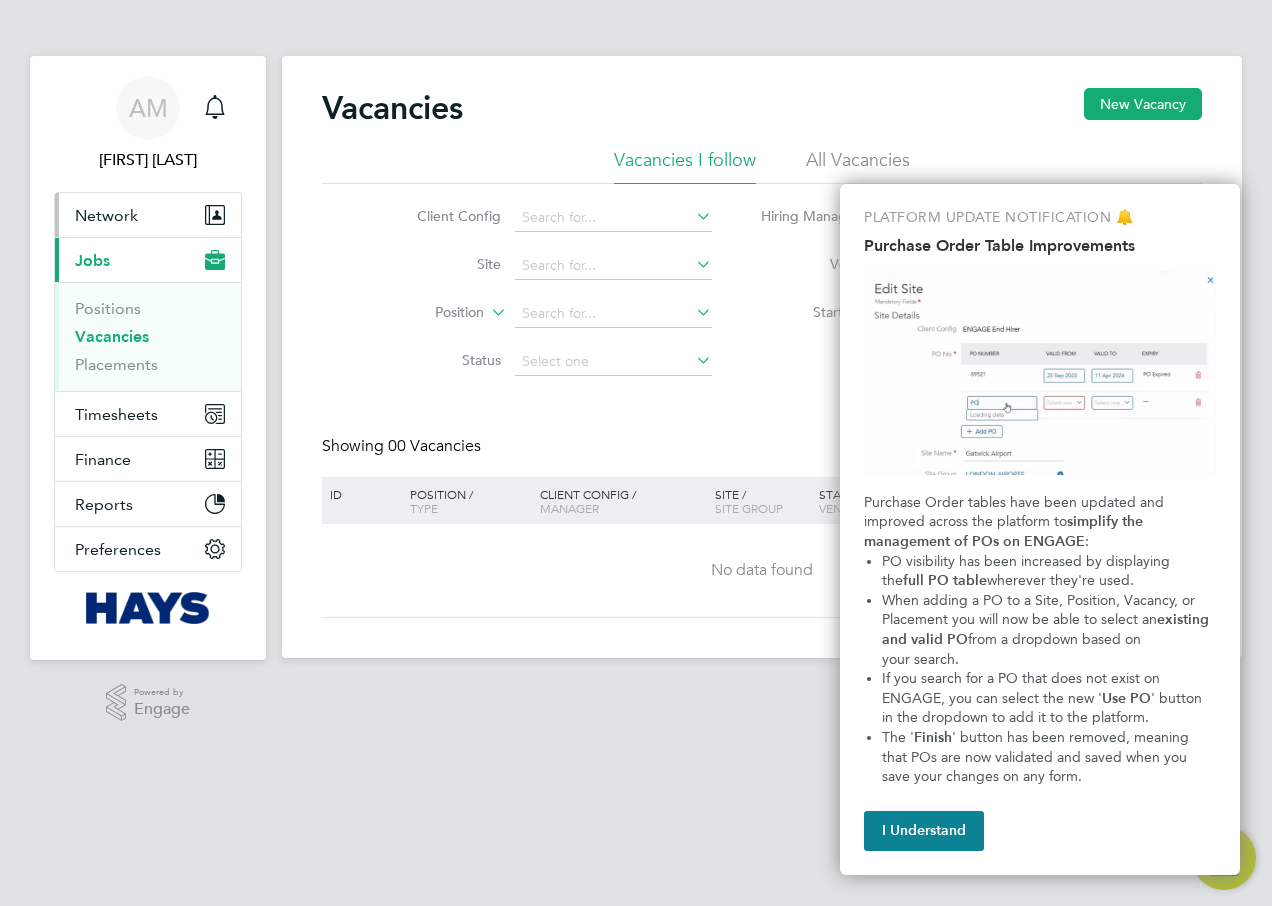 click on "Network" at bounding box center (106, 215) 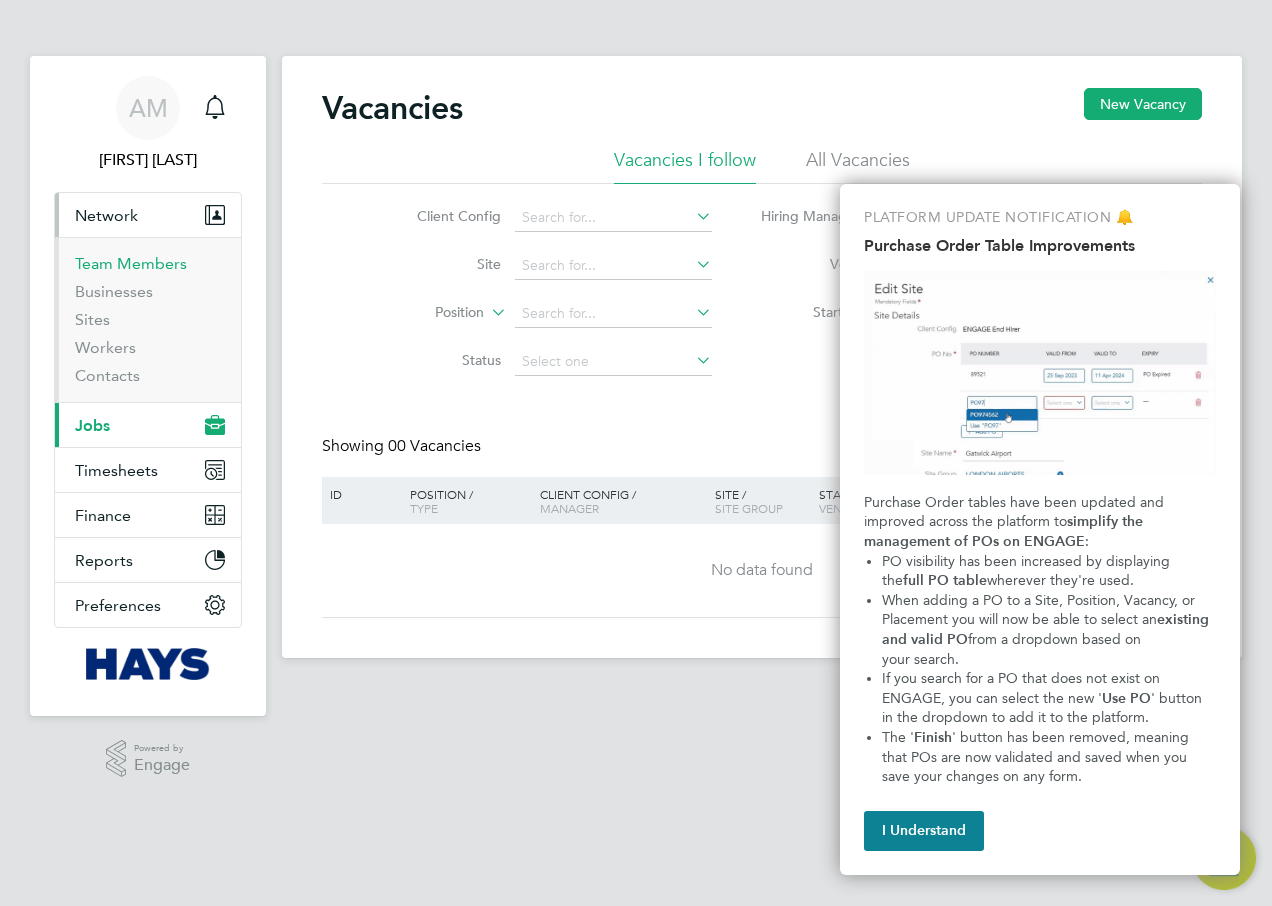click on "Team Members" at bounding box center (131, 263) 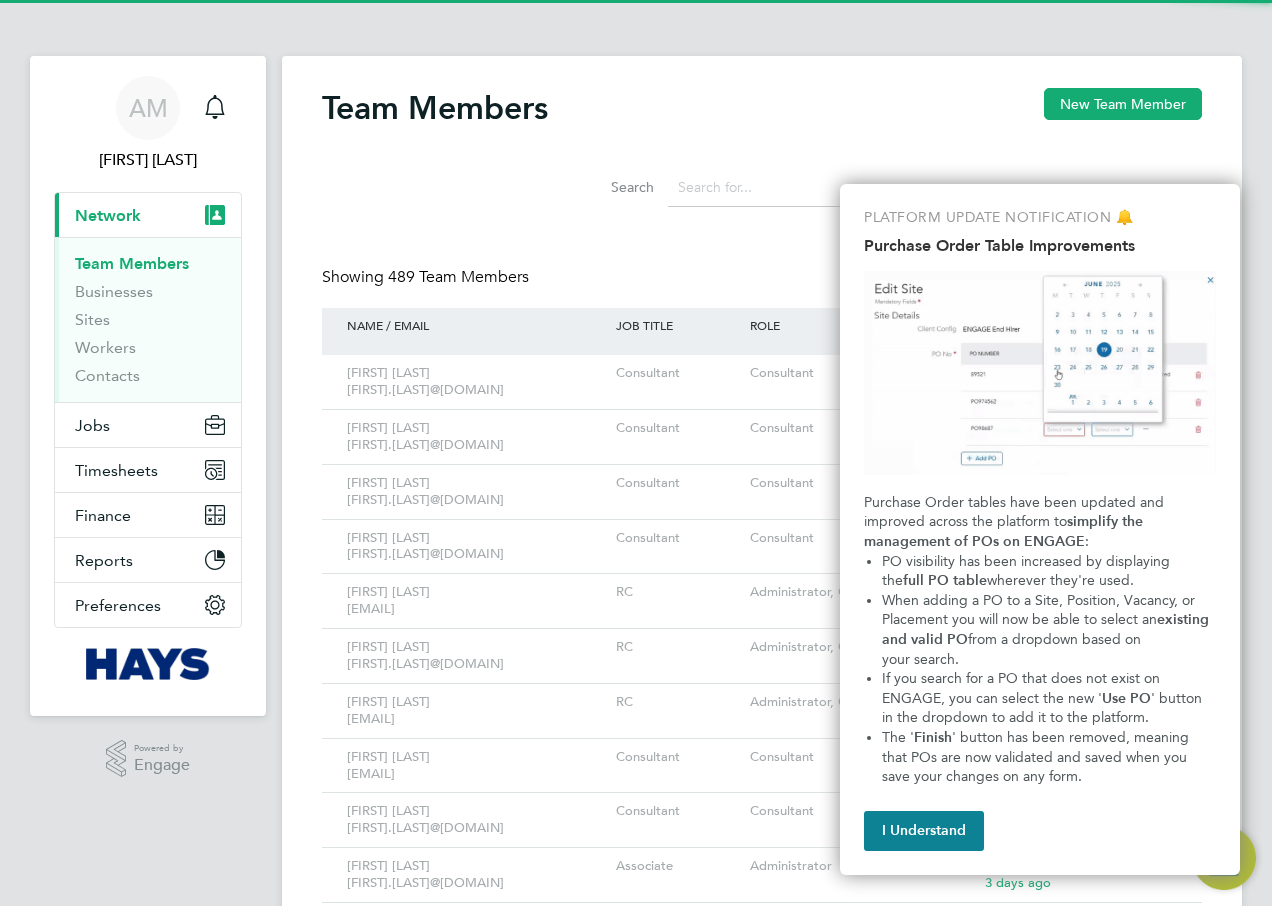 click 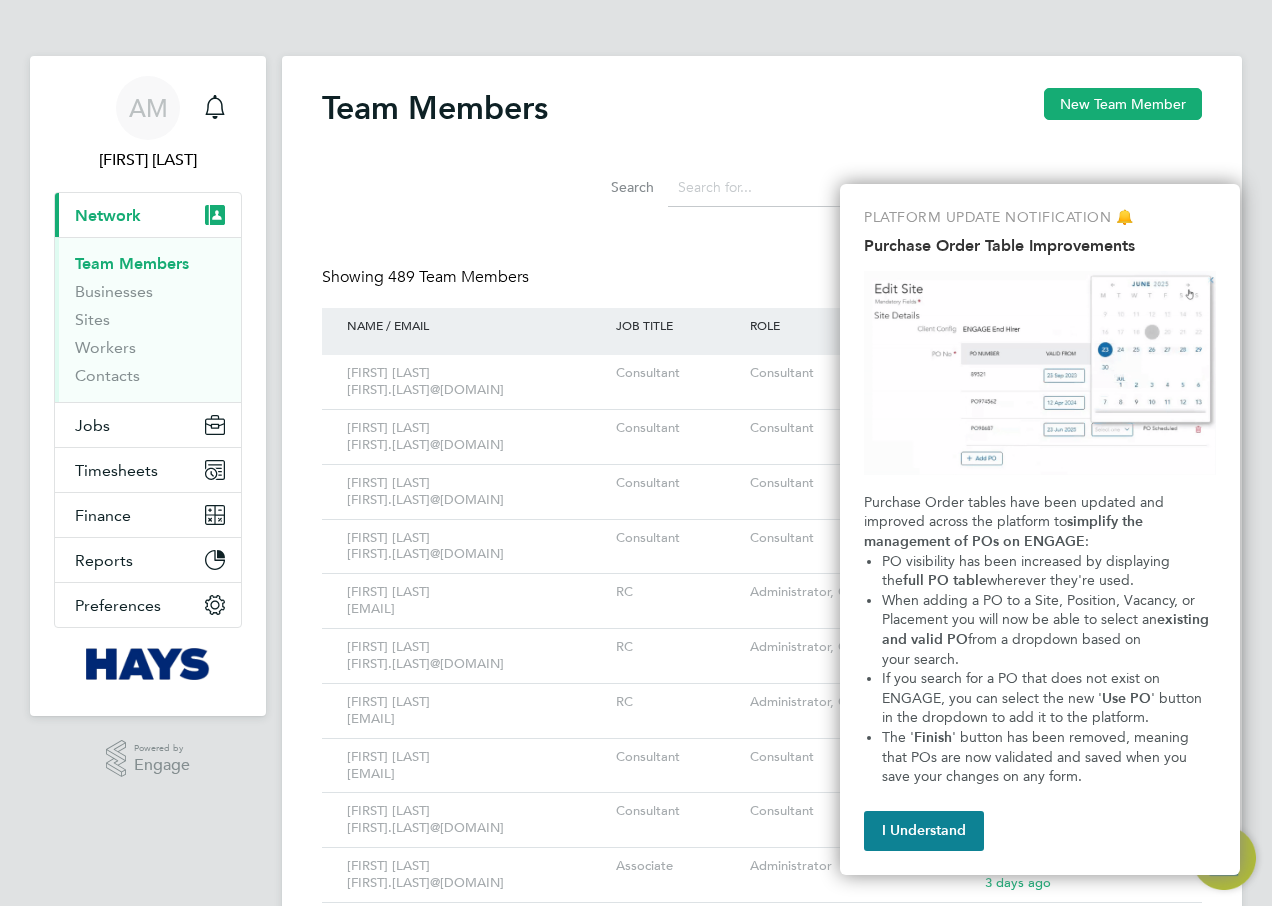 paste on "Password11!" 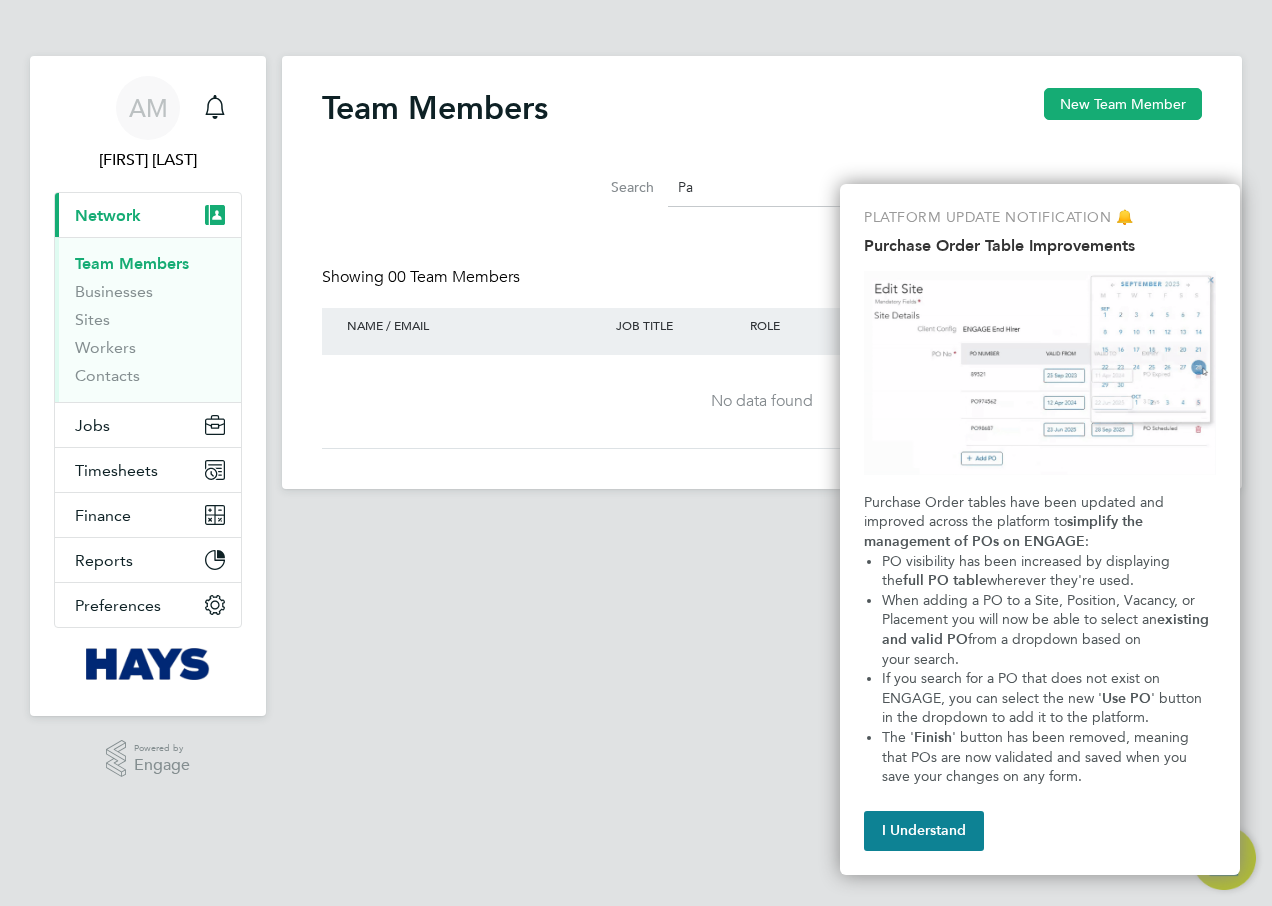 type on "P" 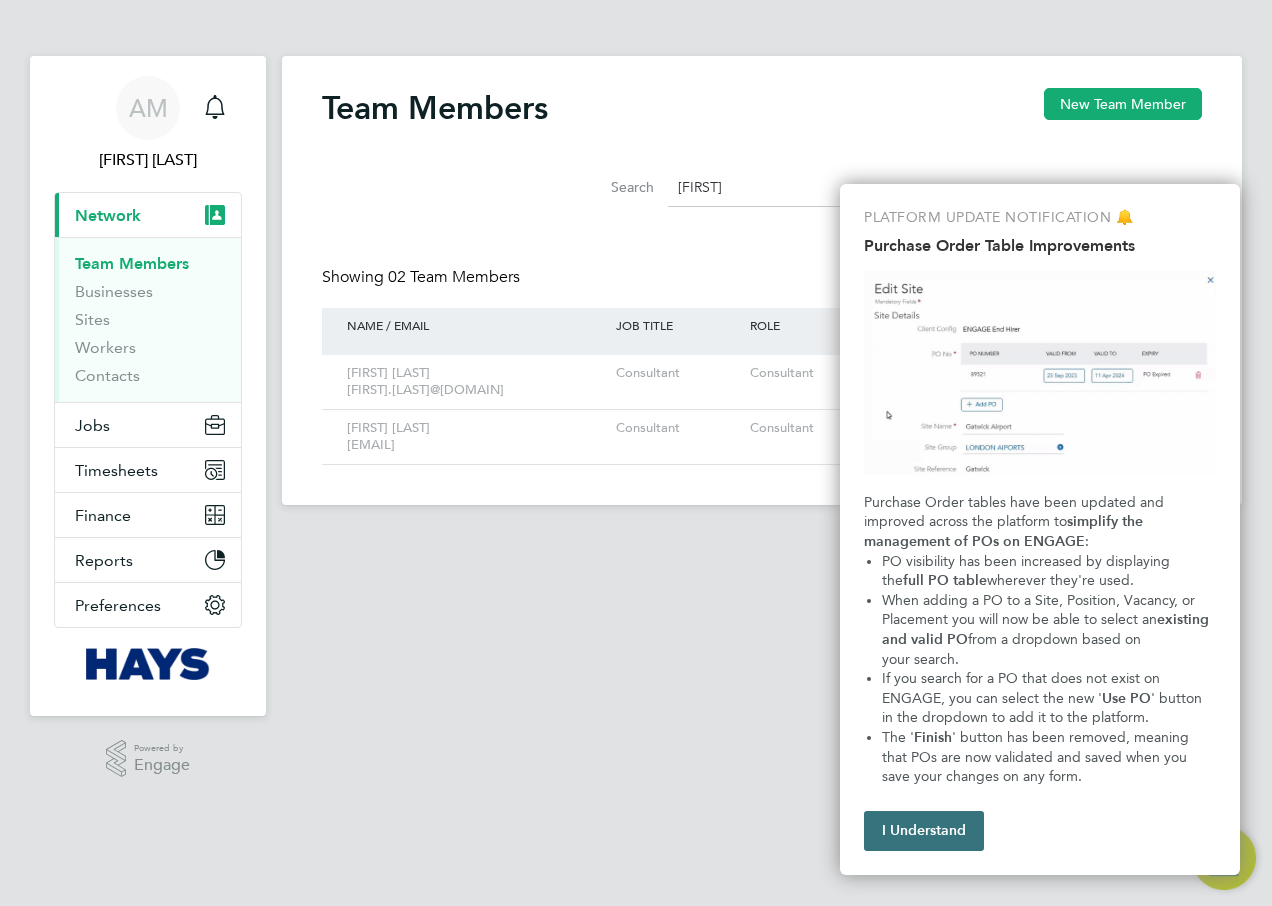 click on "I Understand" at bounding box center (924, 831) 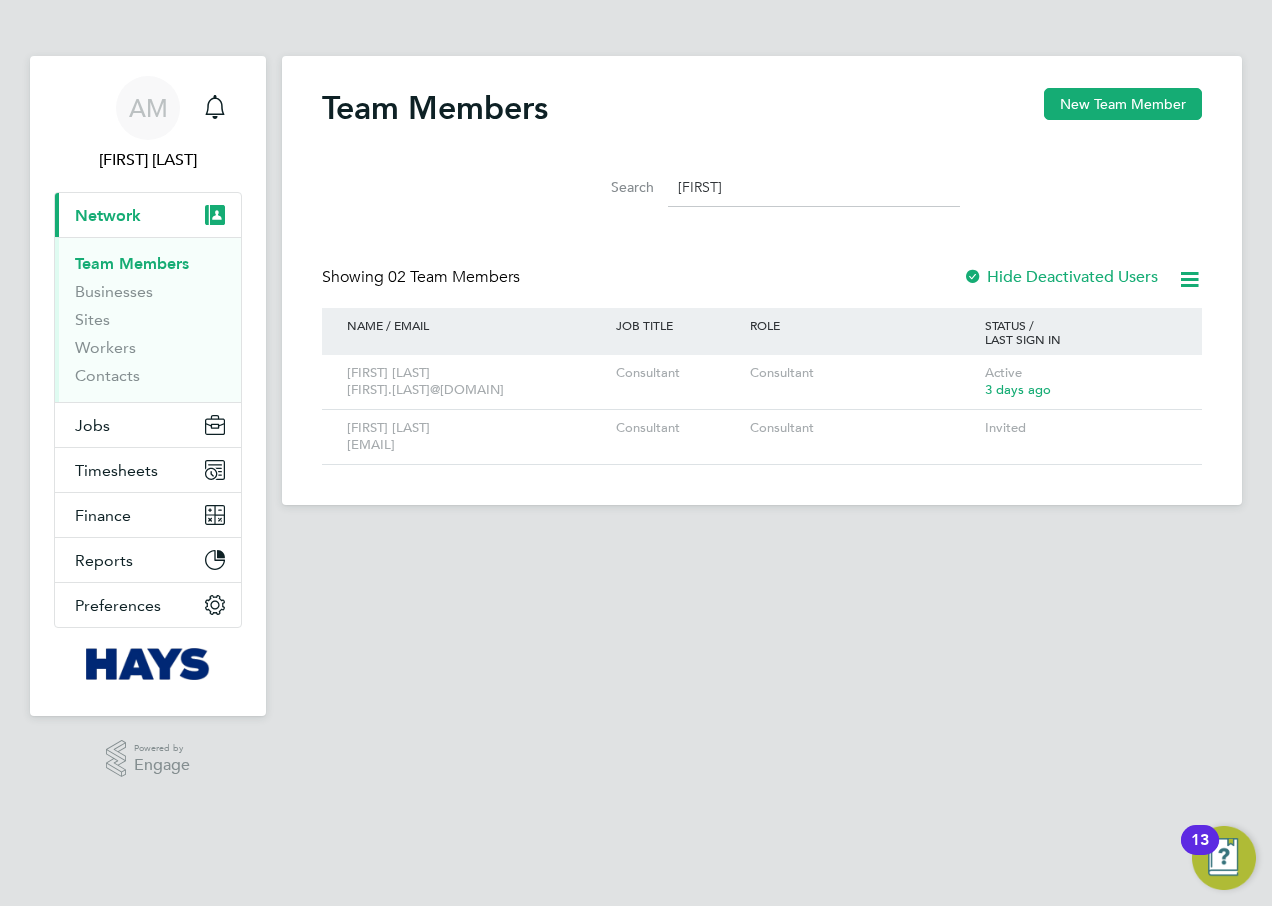 click on "[FIRST]" 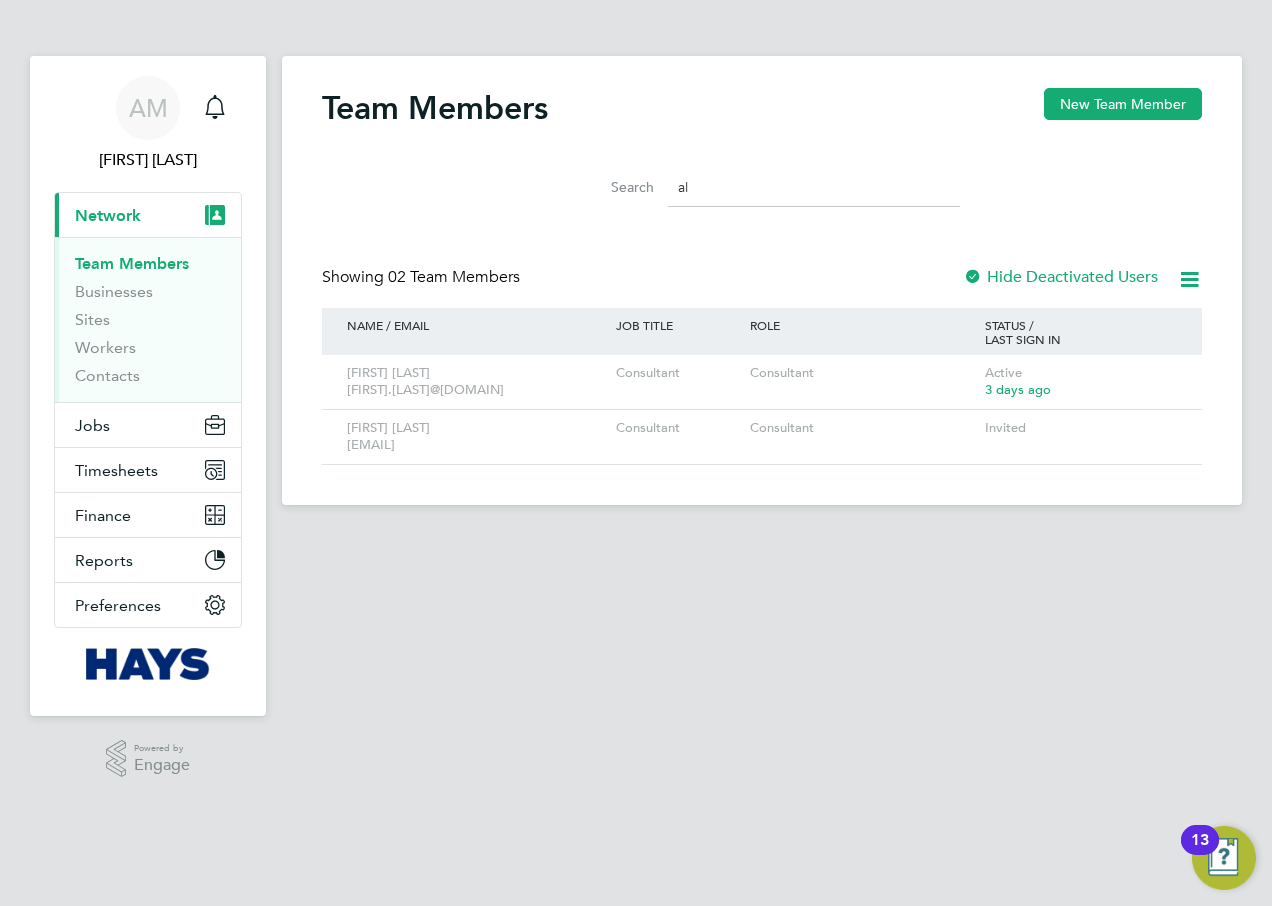 type on "a" 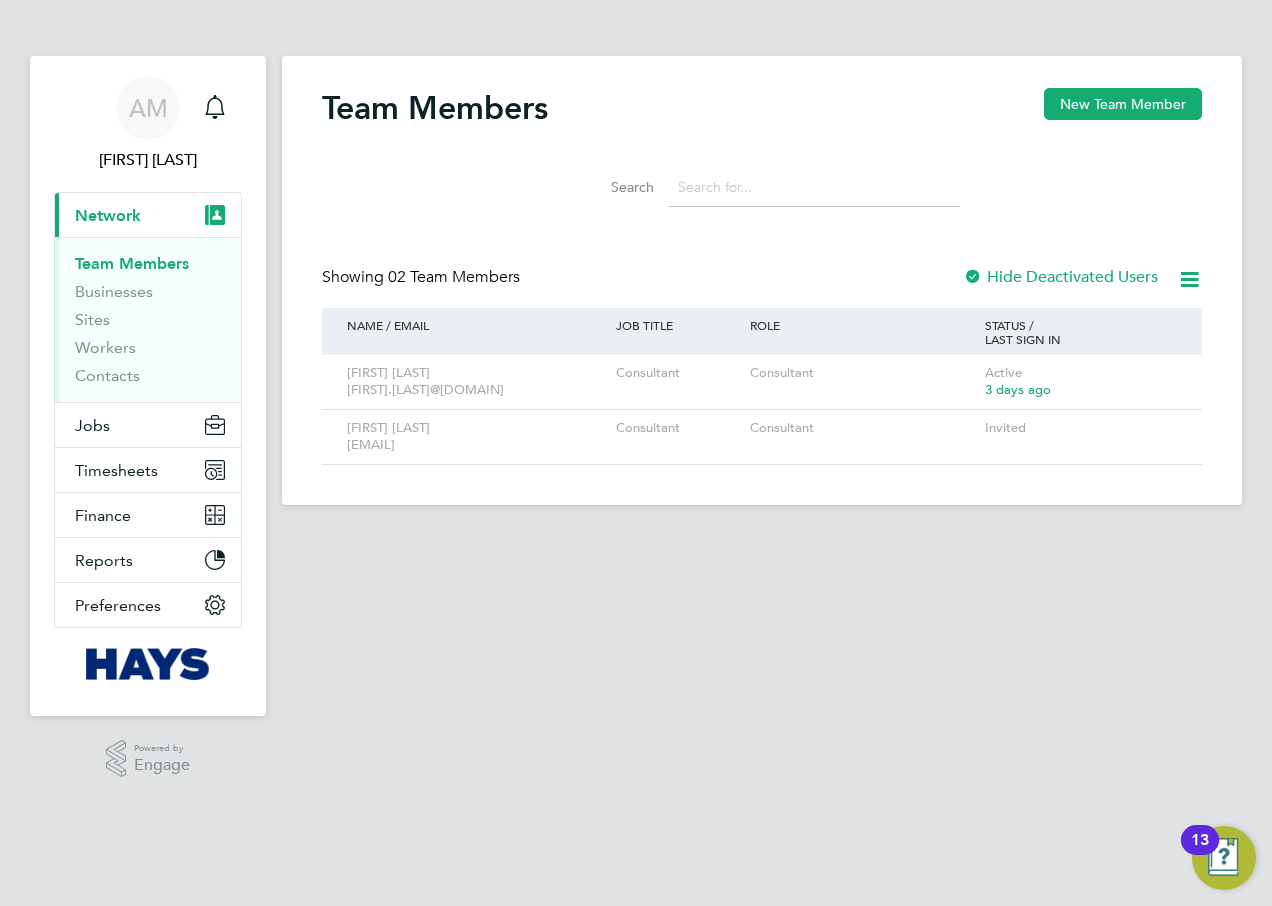paste on "[FIRST]" 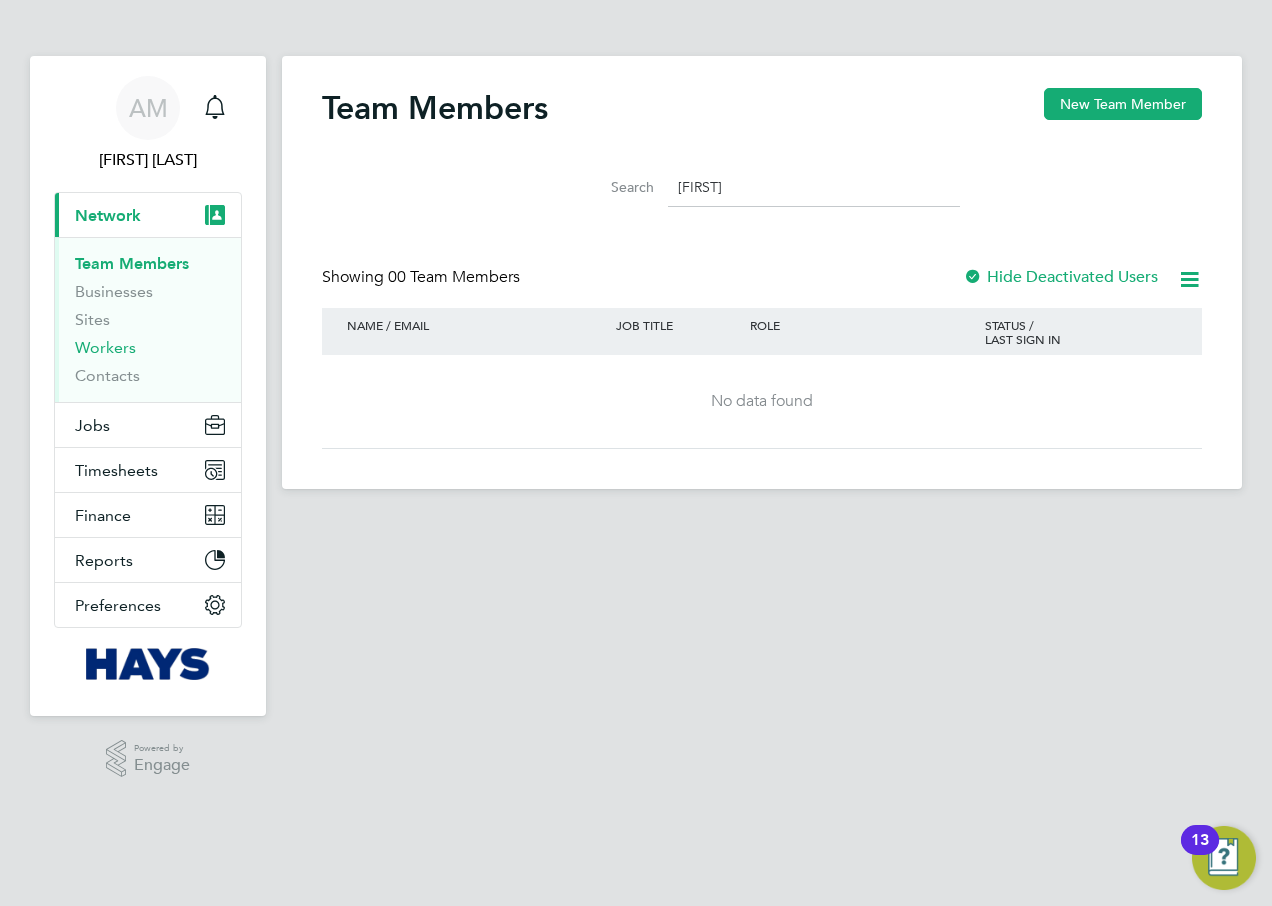 type on "[FIRST]" 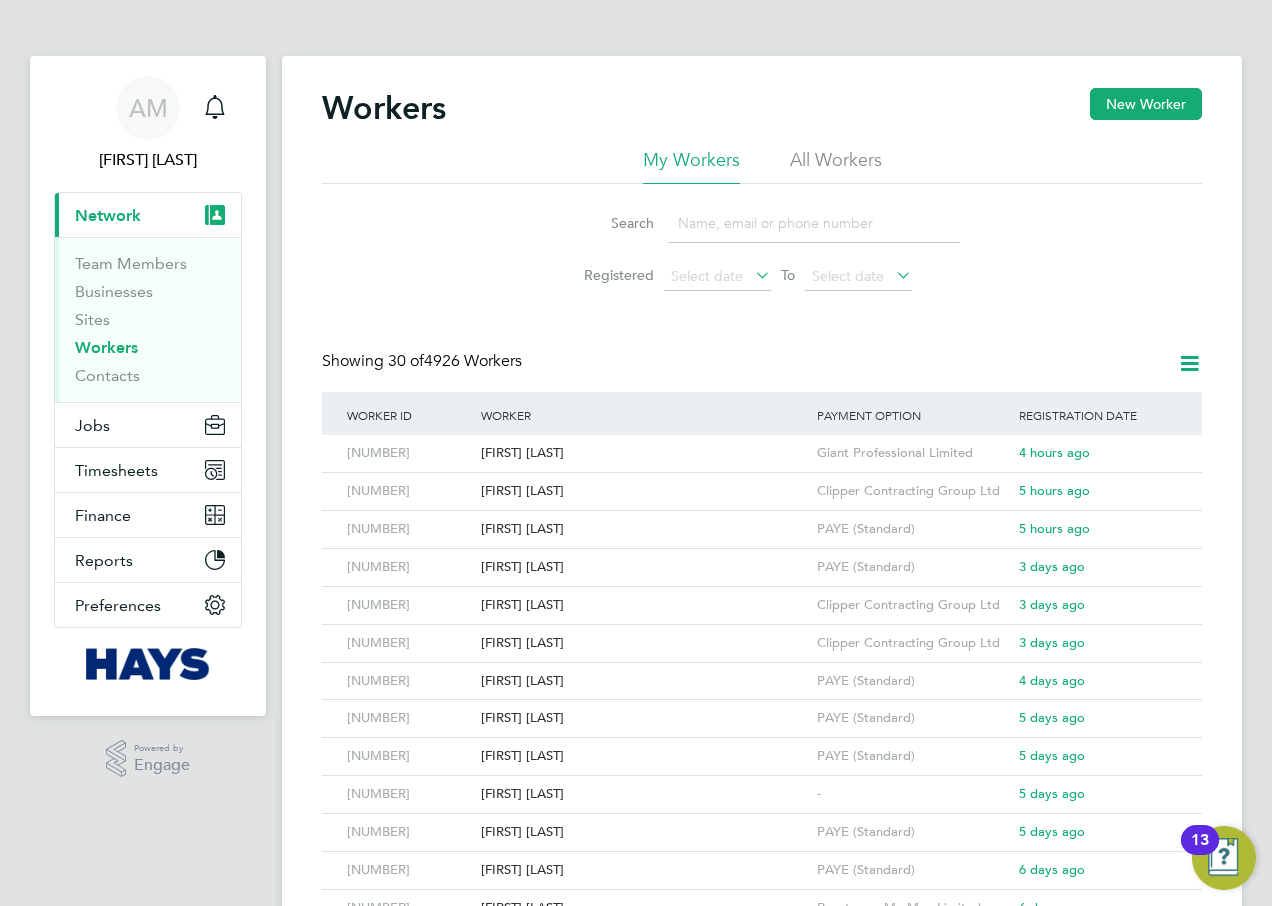 click 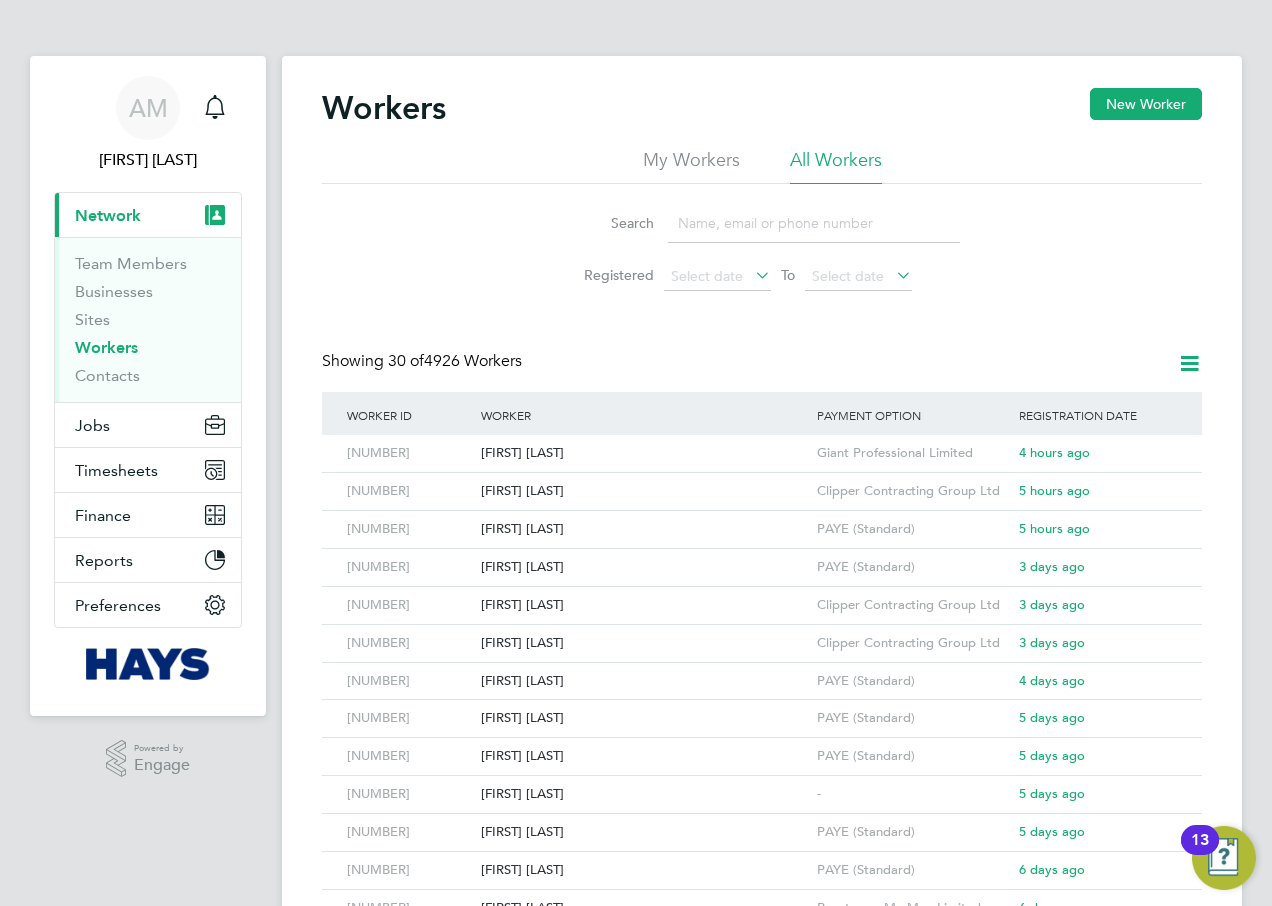 click 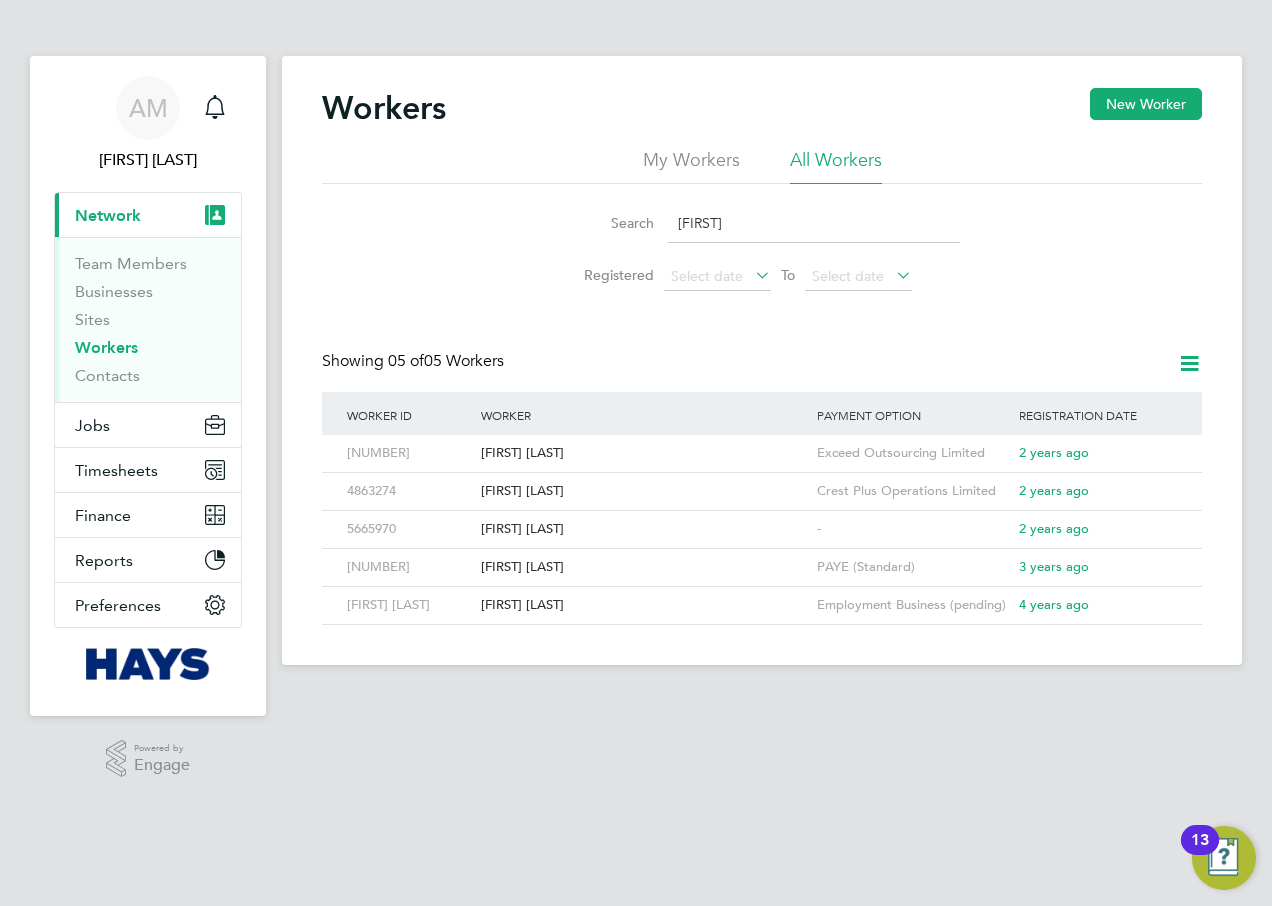 type on "[FIRST]" 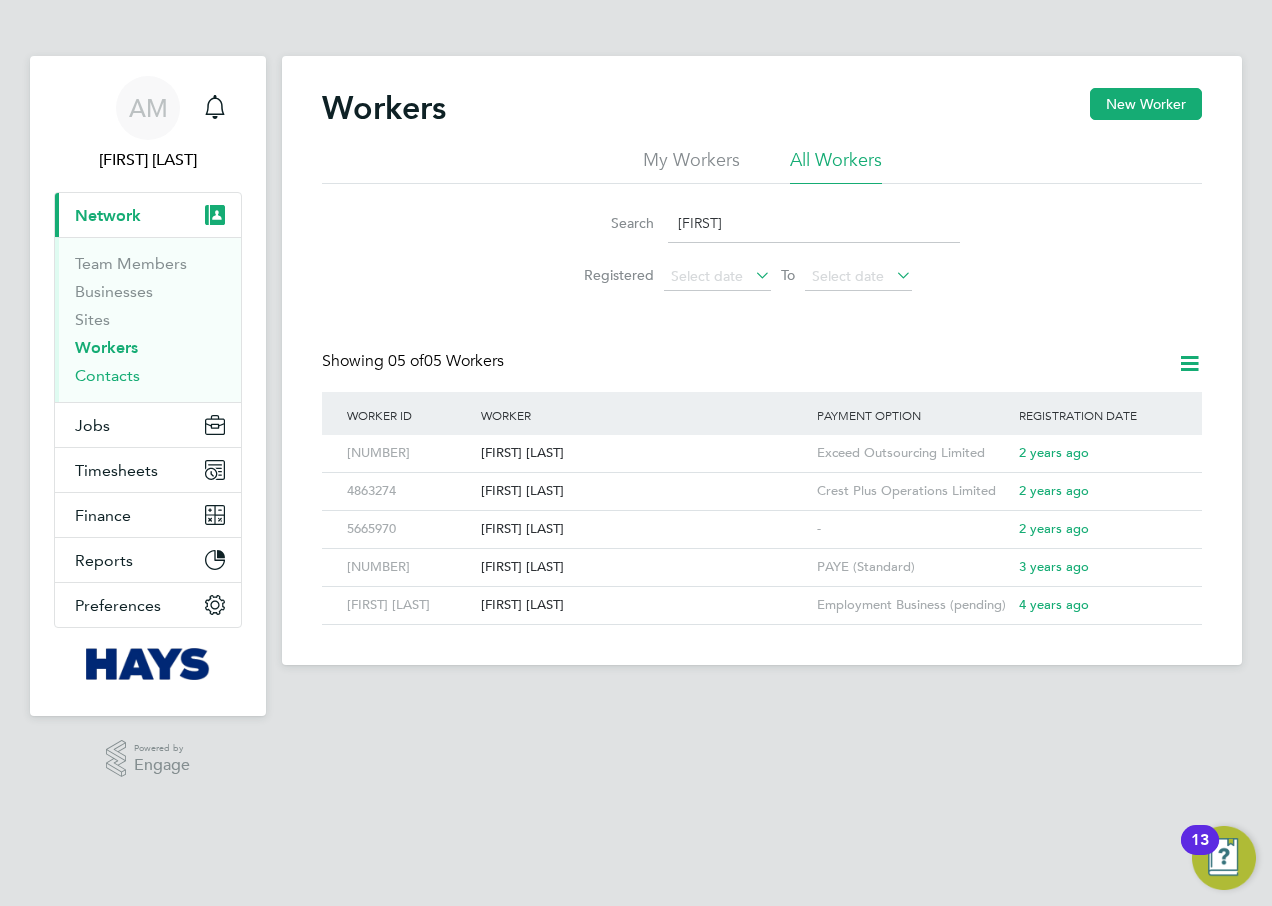 click on "Contacts" at bounding box center [107, 375] 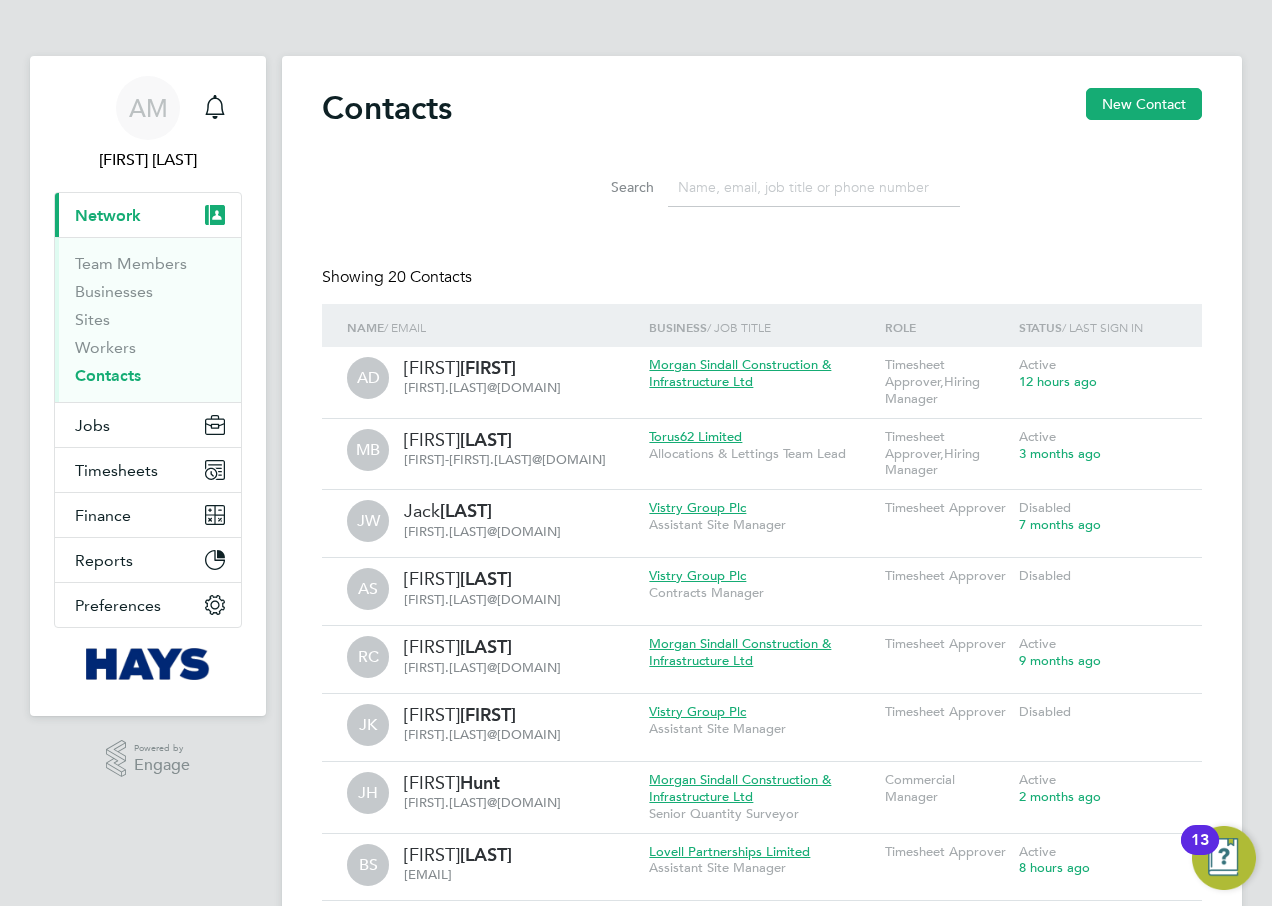 click 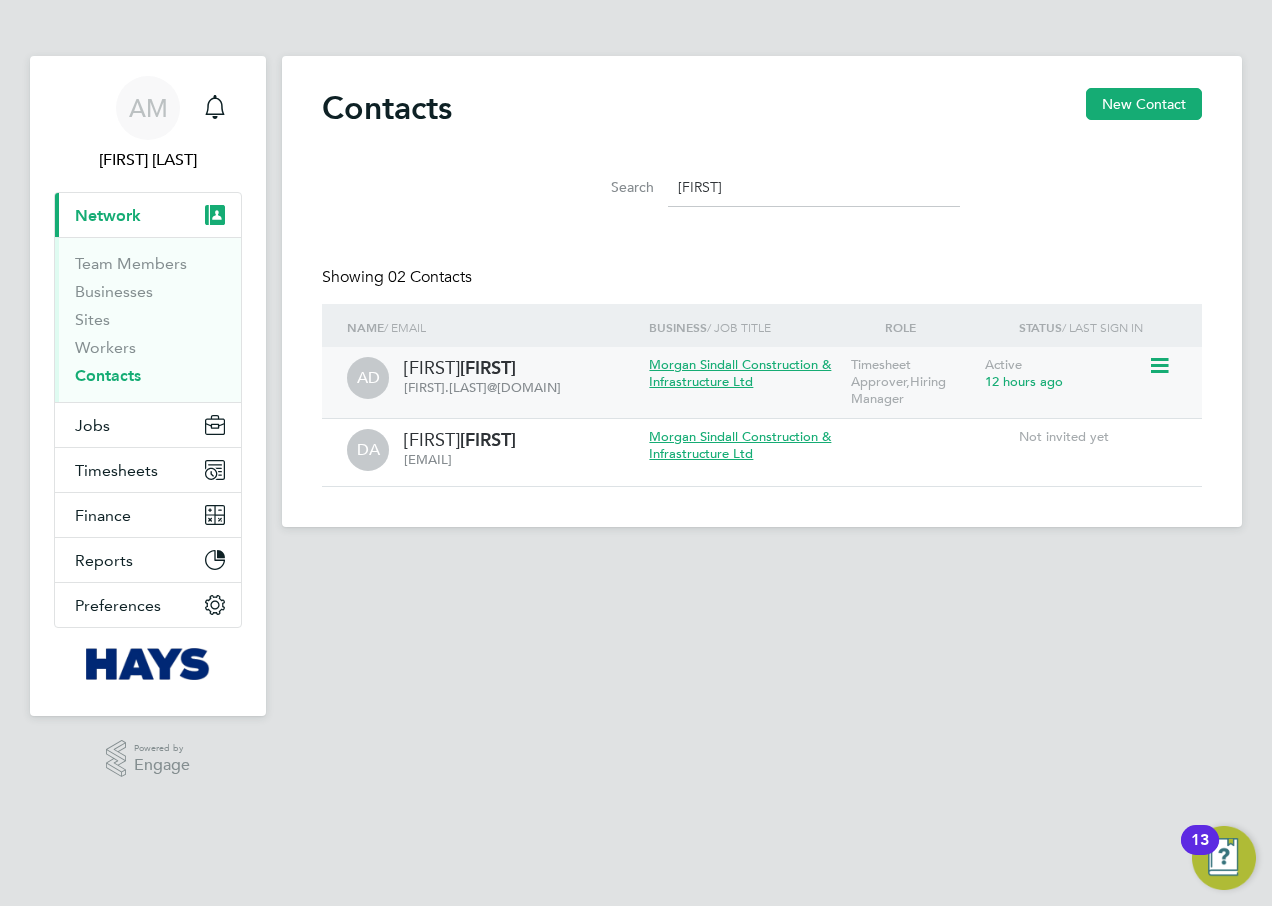 drag, startPoint x: 606, startPoint y: 387, endPoint x: 405, endPoint y: 396, distance: 201.20139 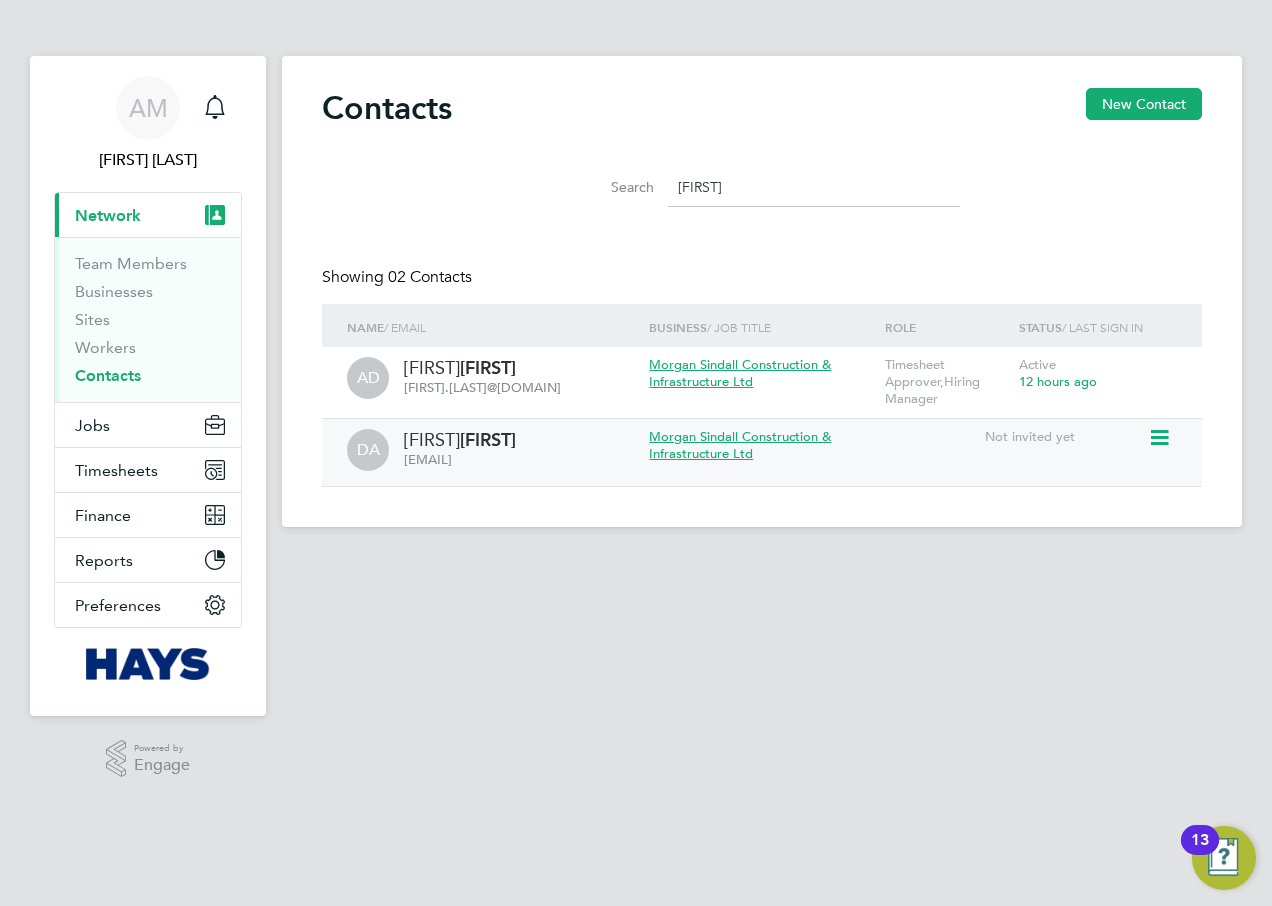 copy on "[FIRST].[LAST]@[DOMAIN]" 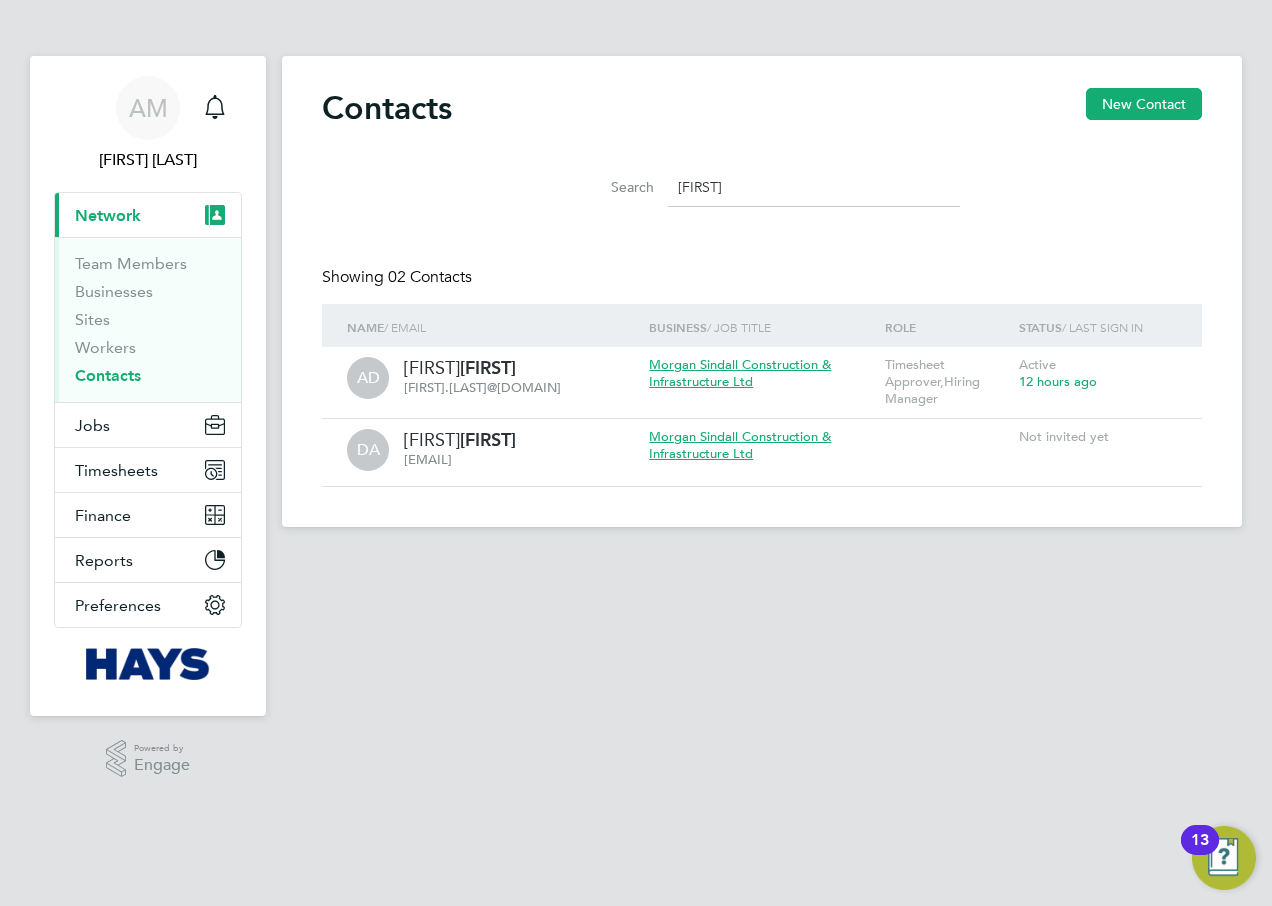 click on "[FIRST]" 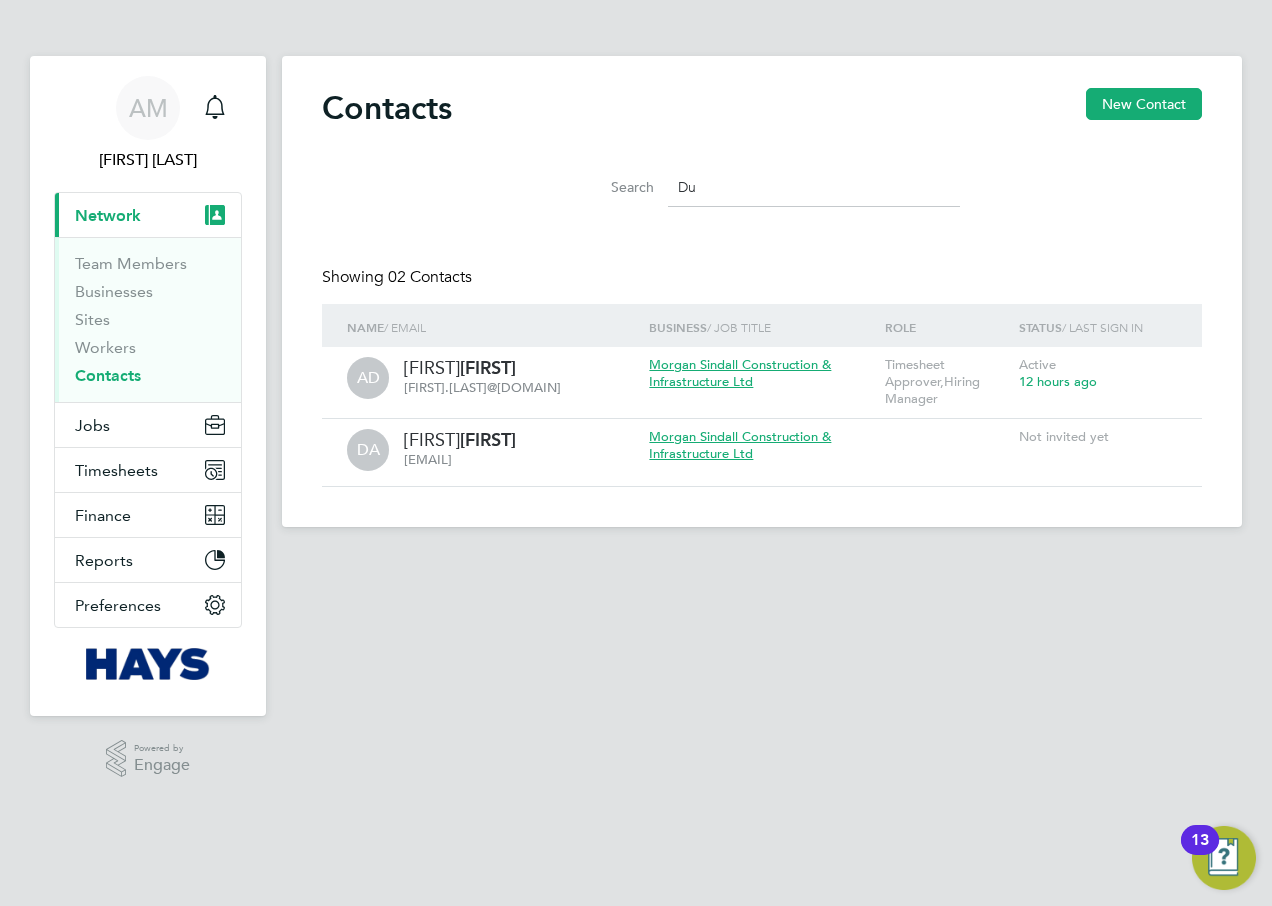type on "D" 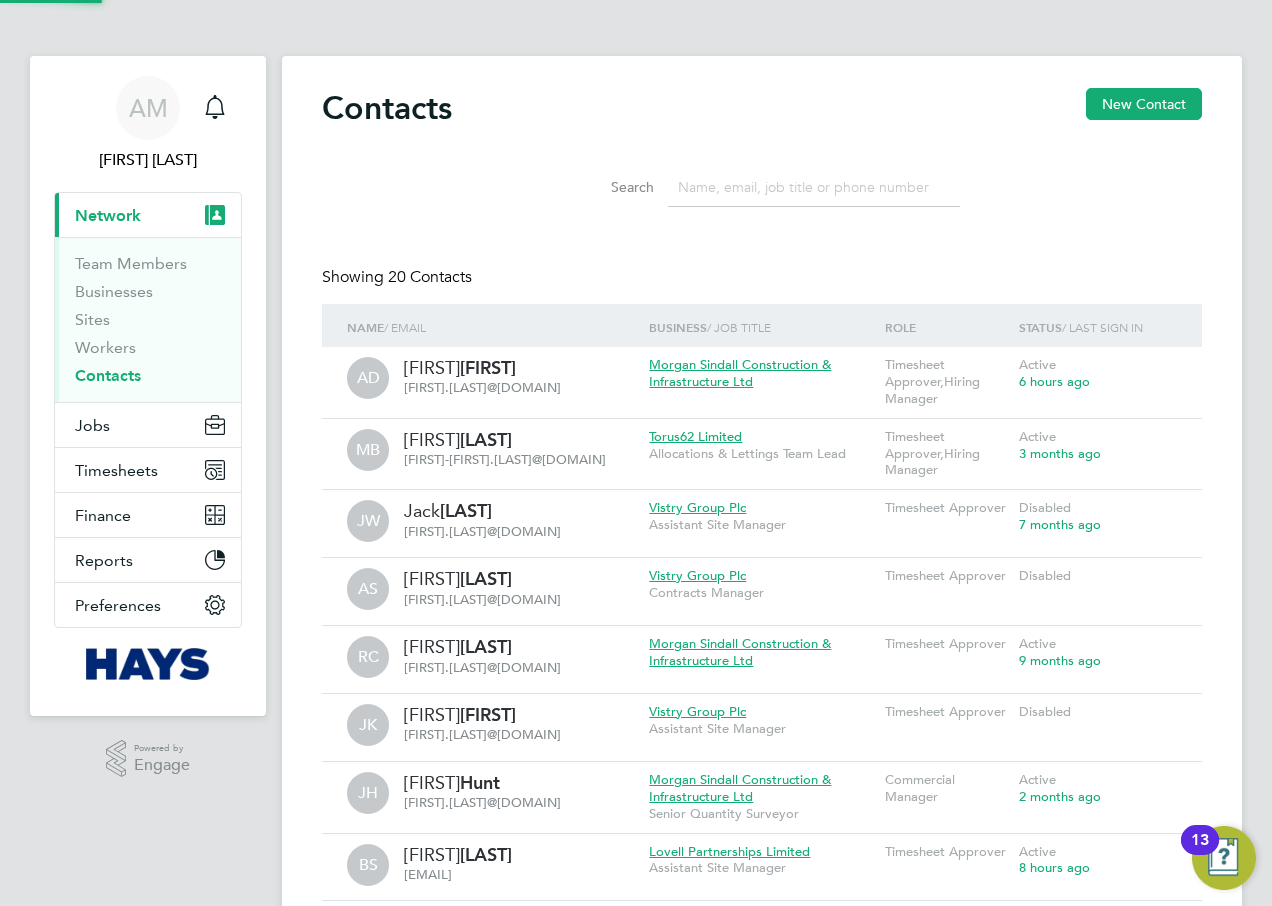paste on "[FIRST] [LAST]" 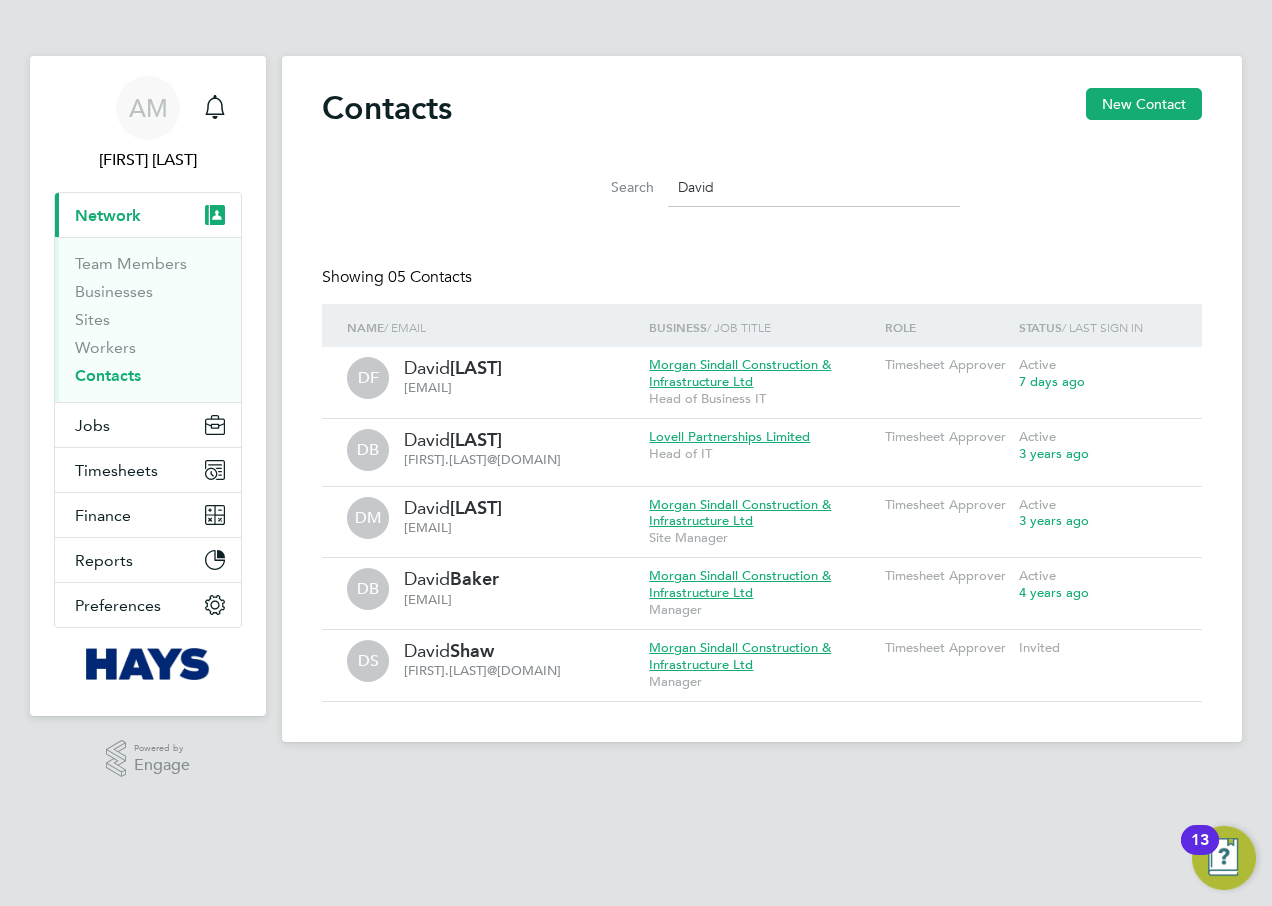 click on "David" 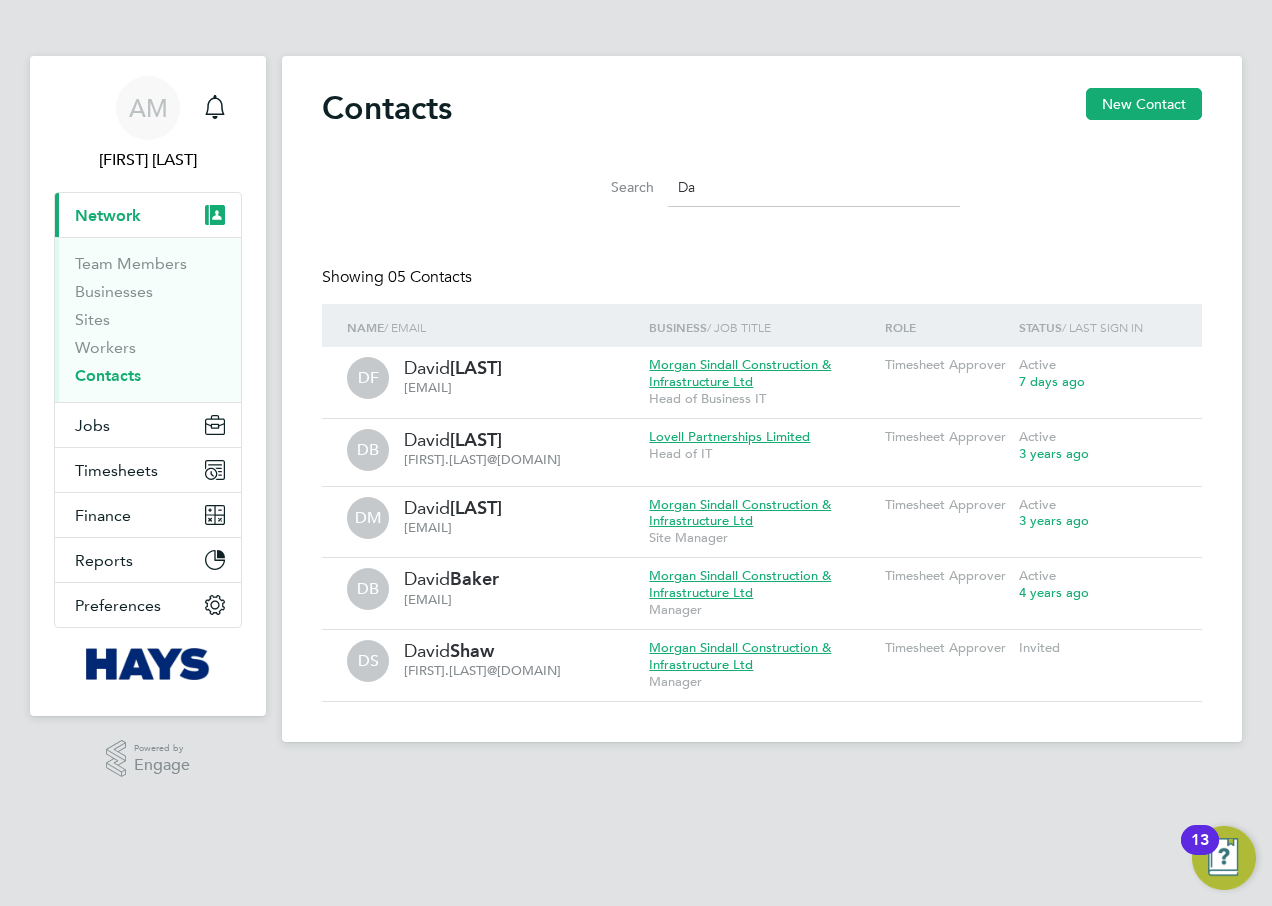 type on "D" 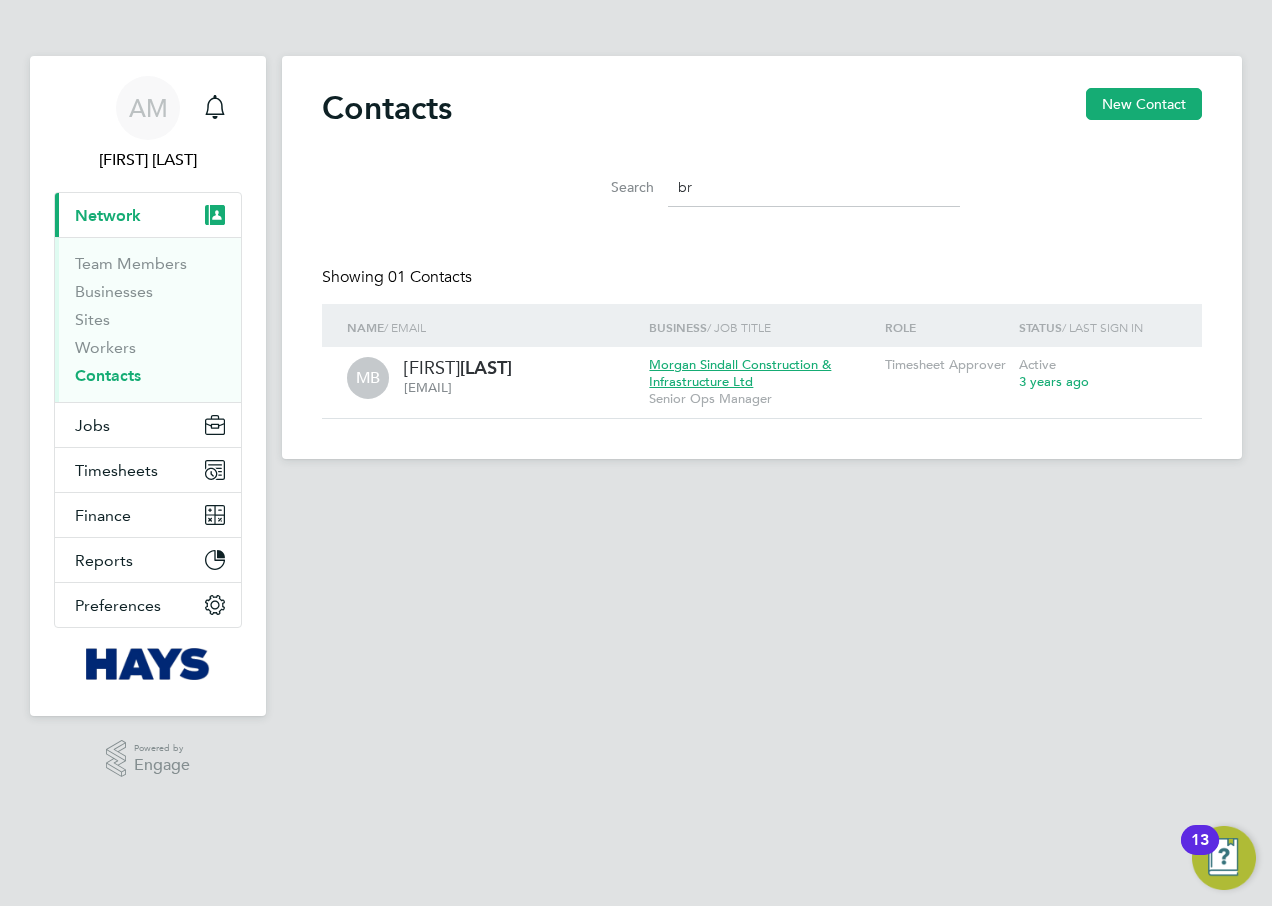 type on "b" 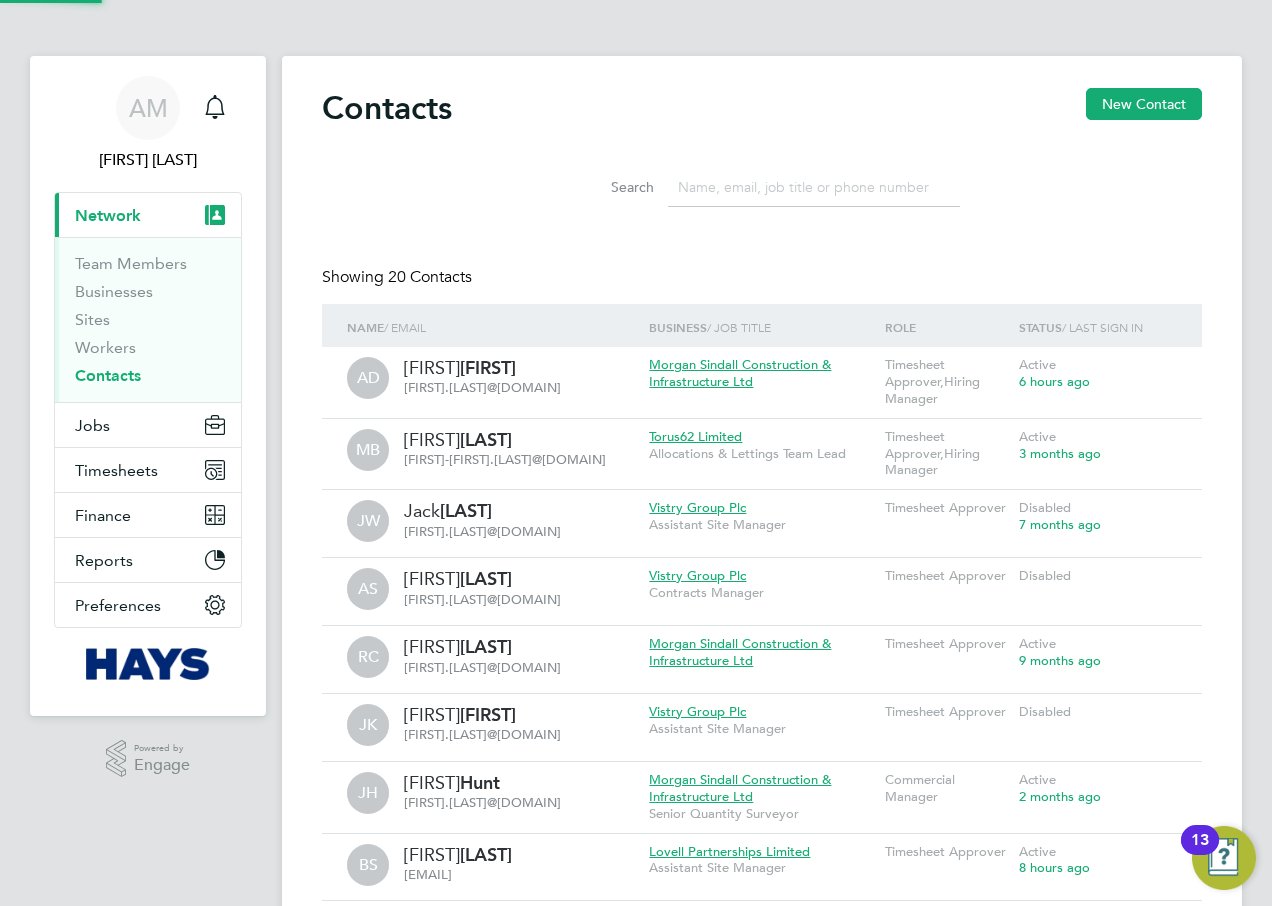 paste on "[LAST]" 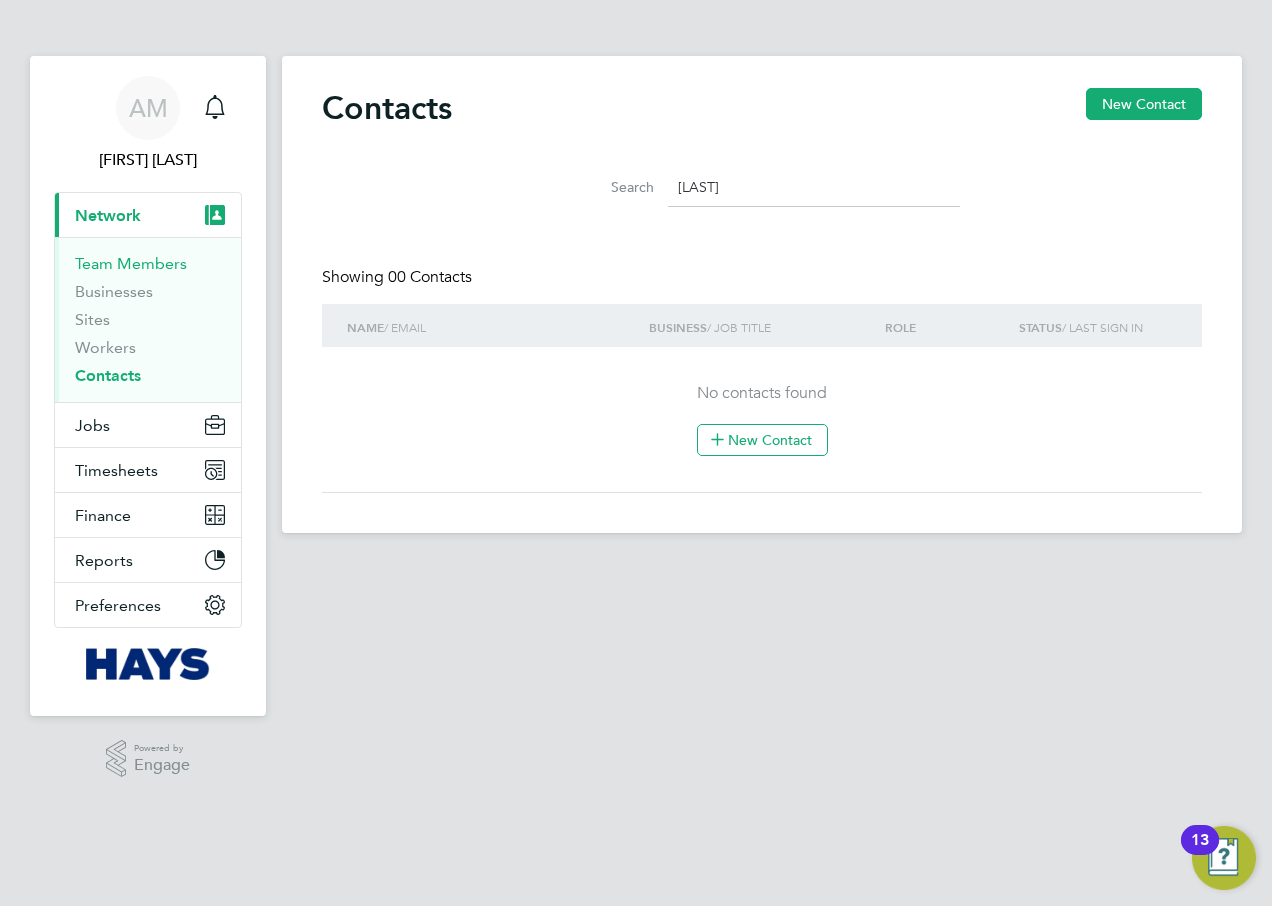 type on "[LAST]" 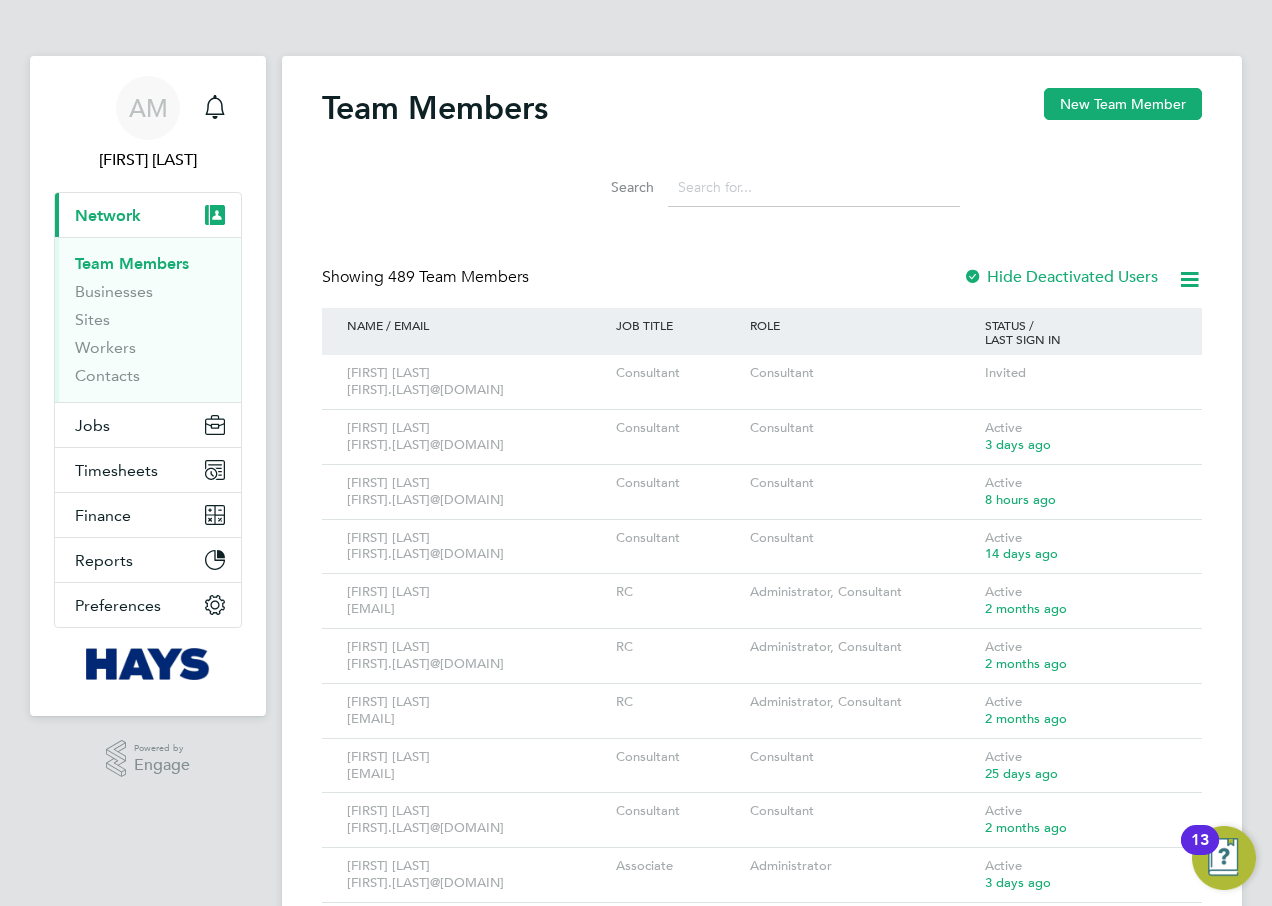 click 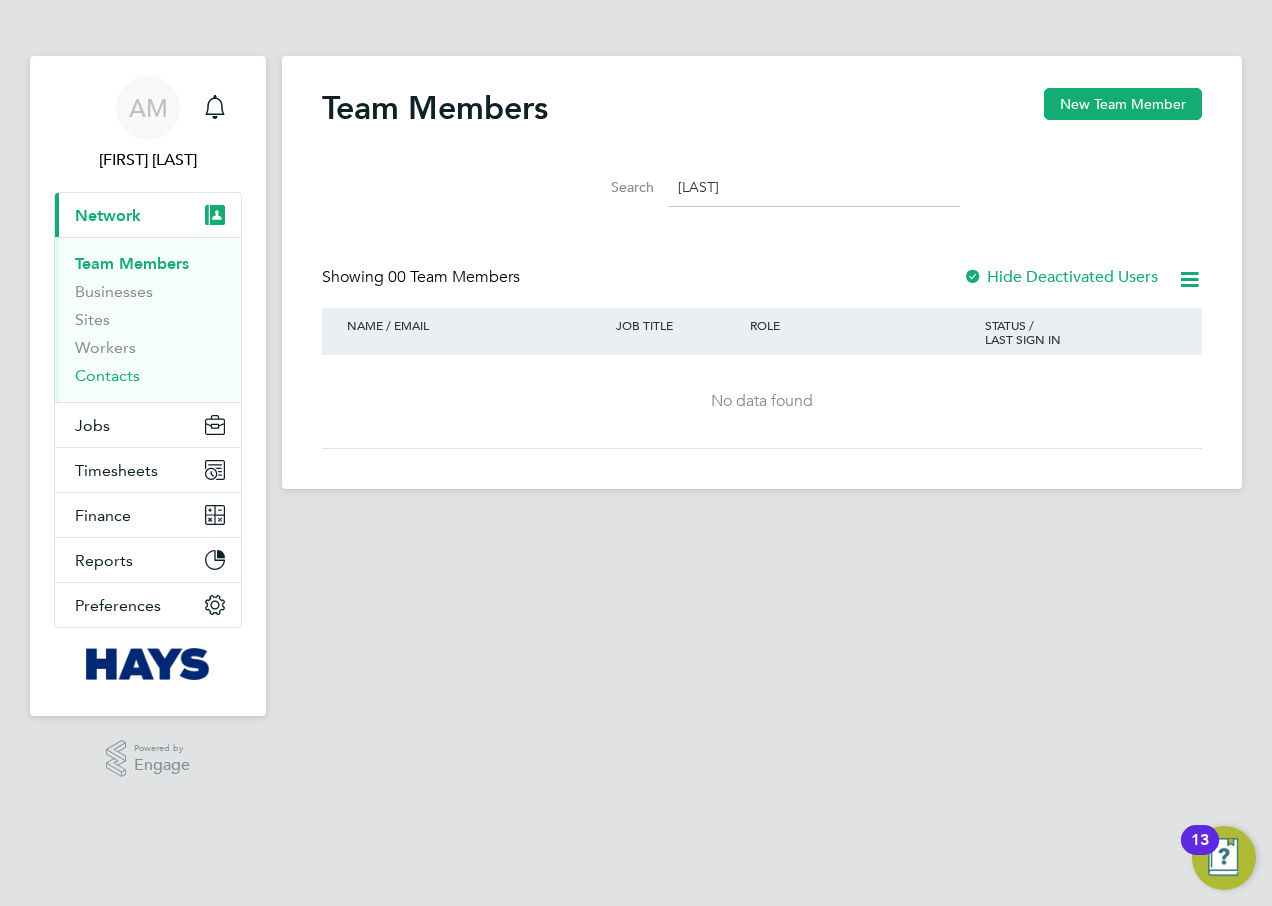 type on "[LAST]" 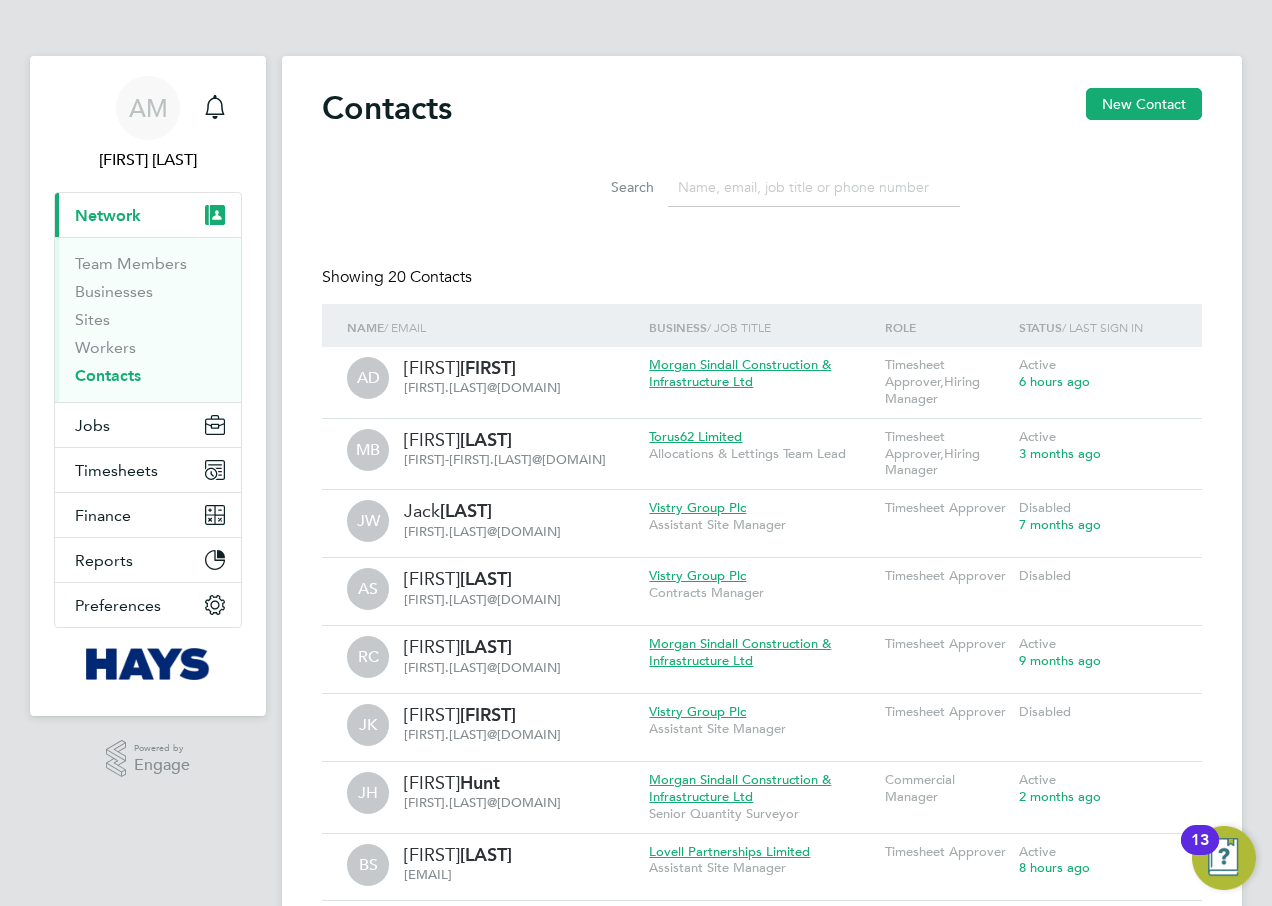 click 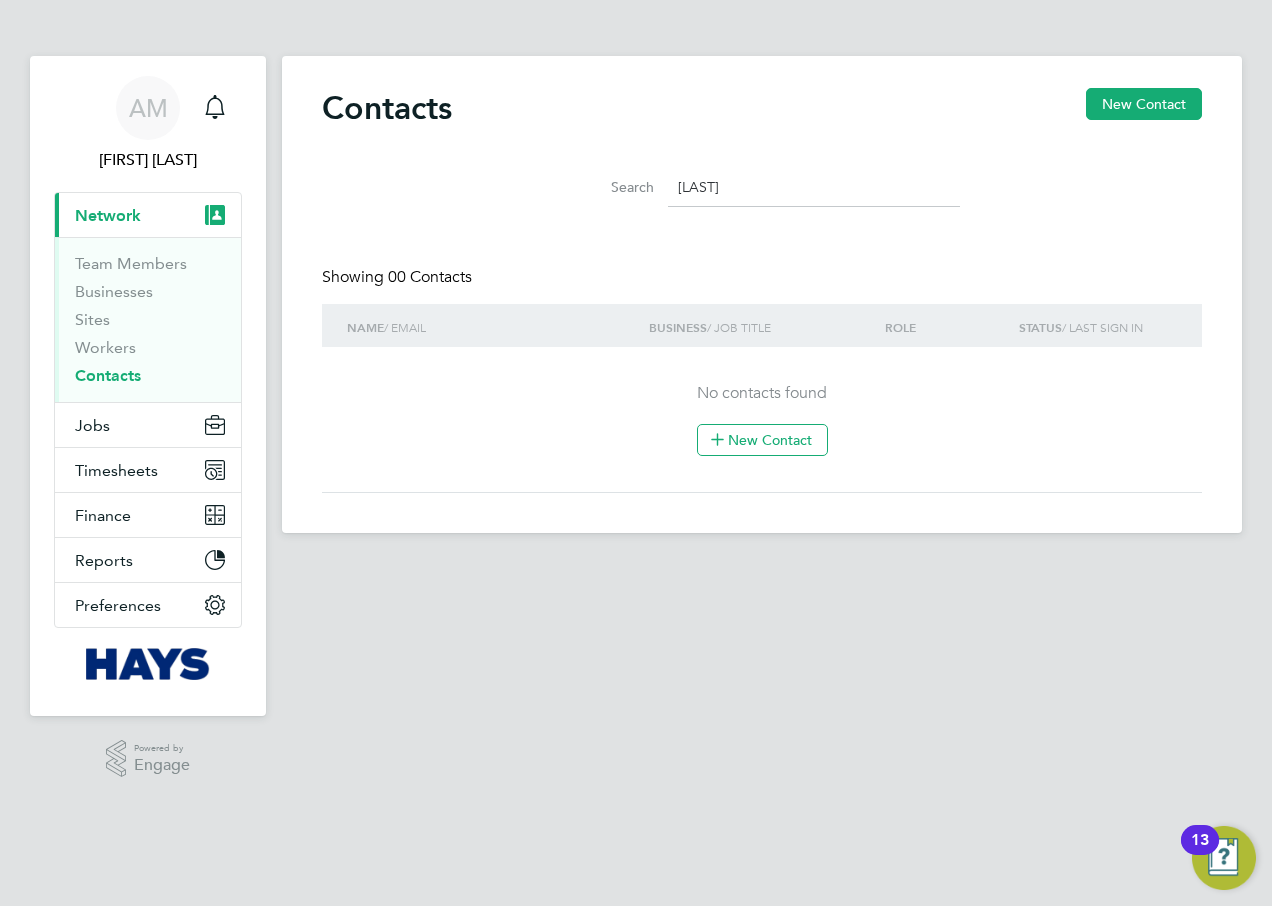 click on "[LAST]" 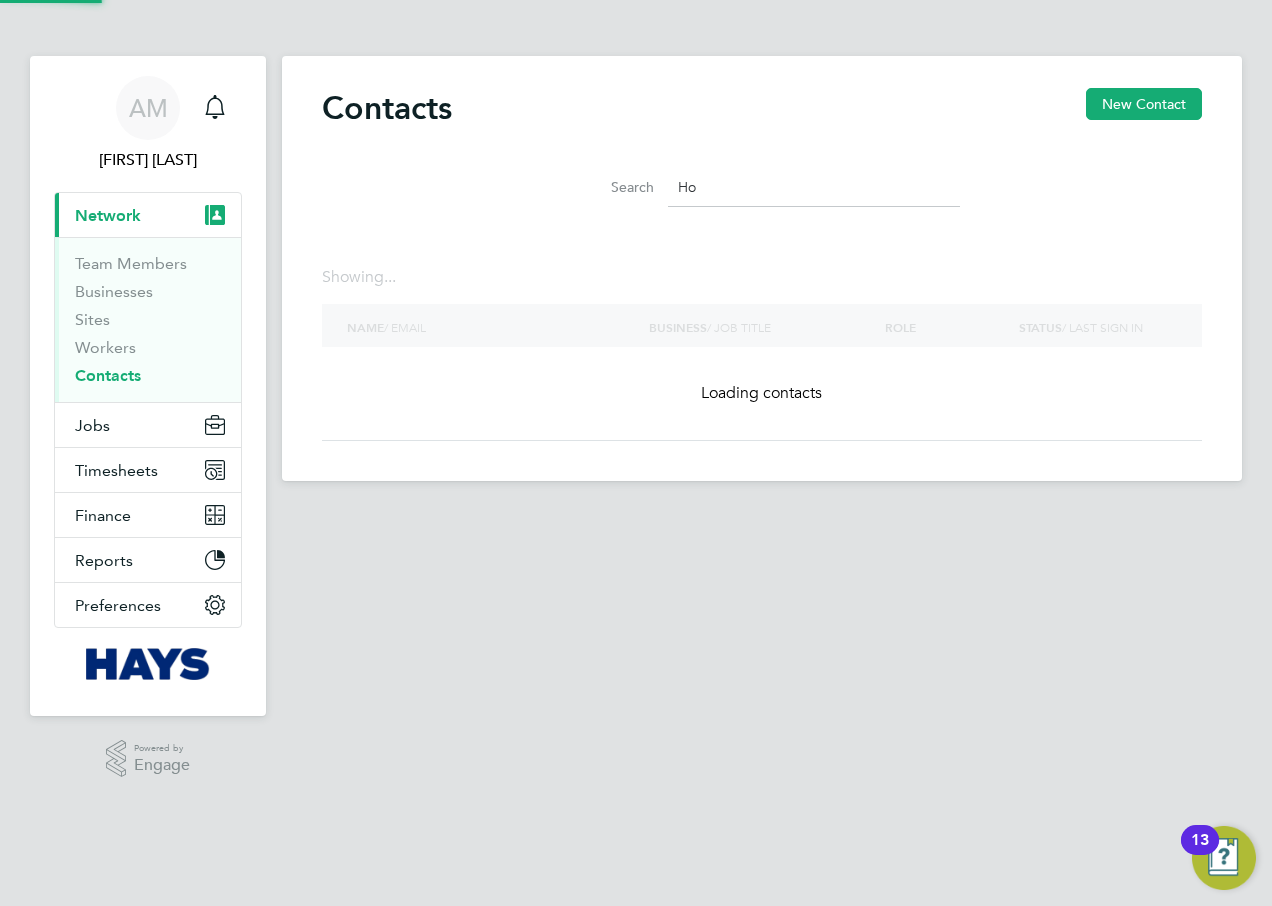 type on "H" 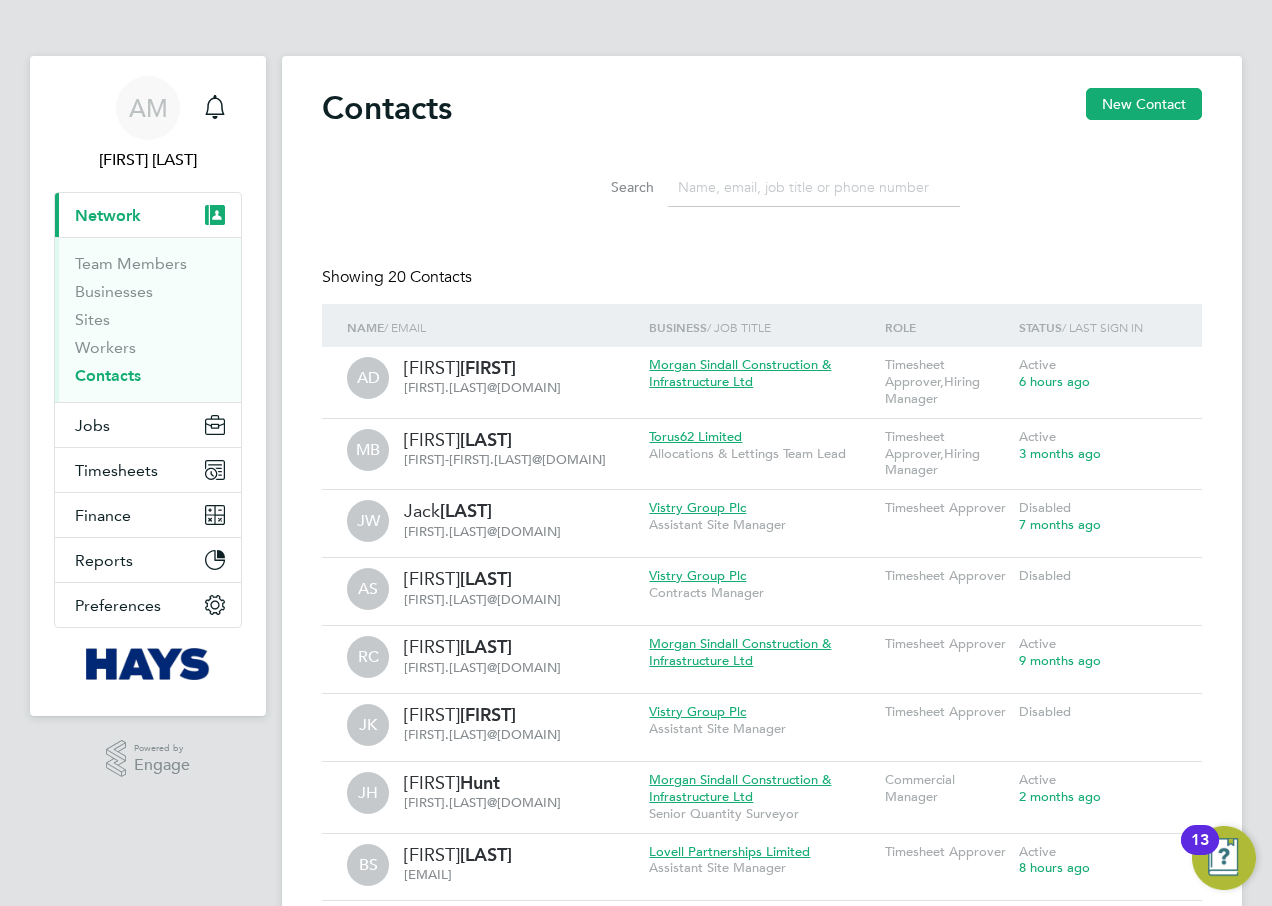 paste on "[LAST]" 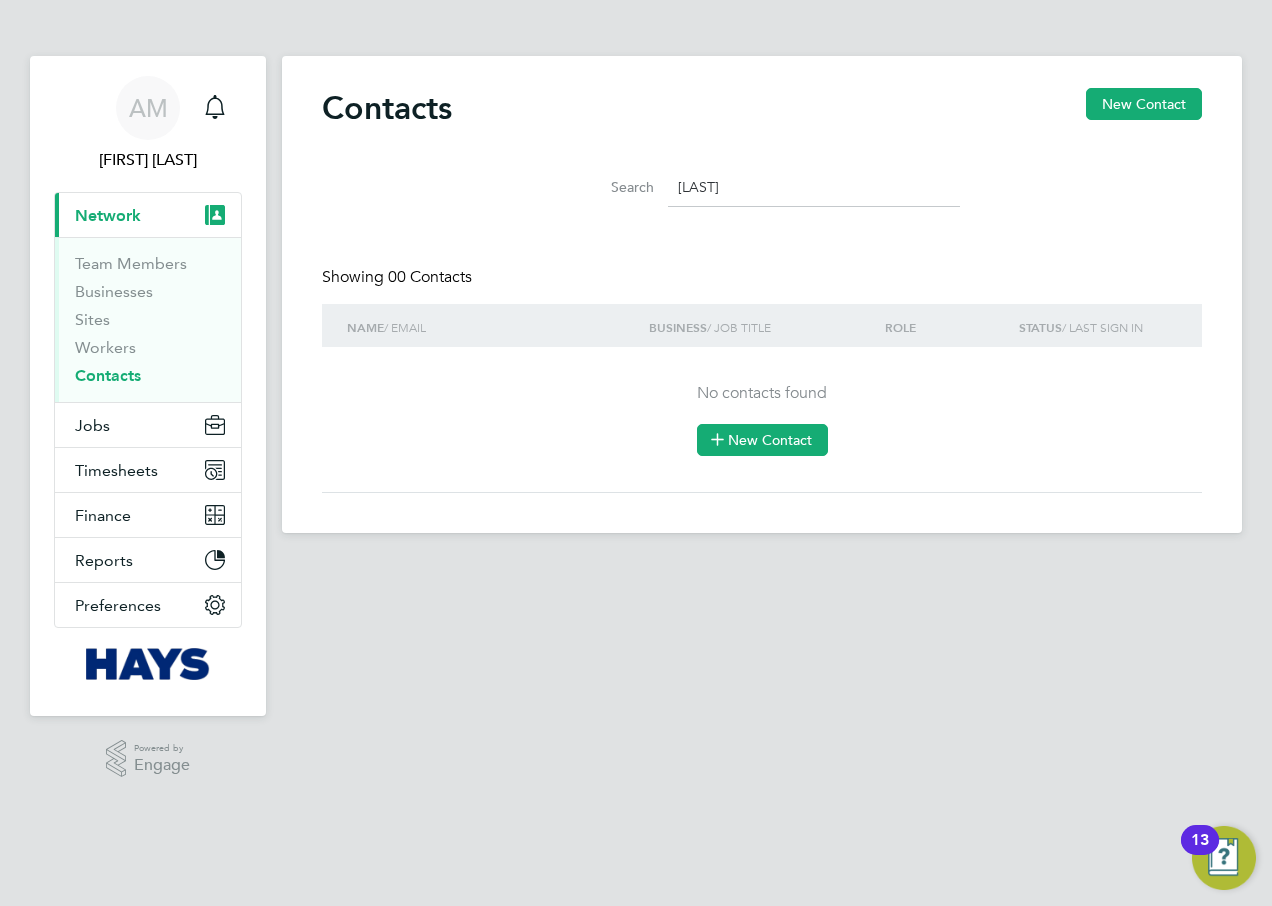 type on "[LAST]" 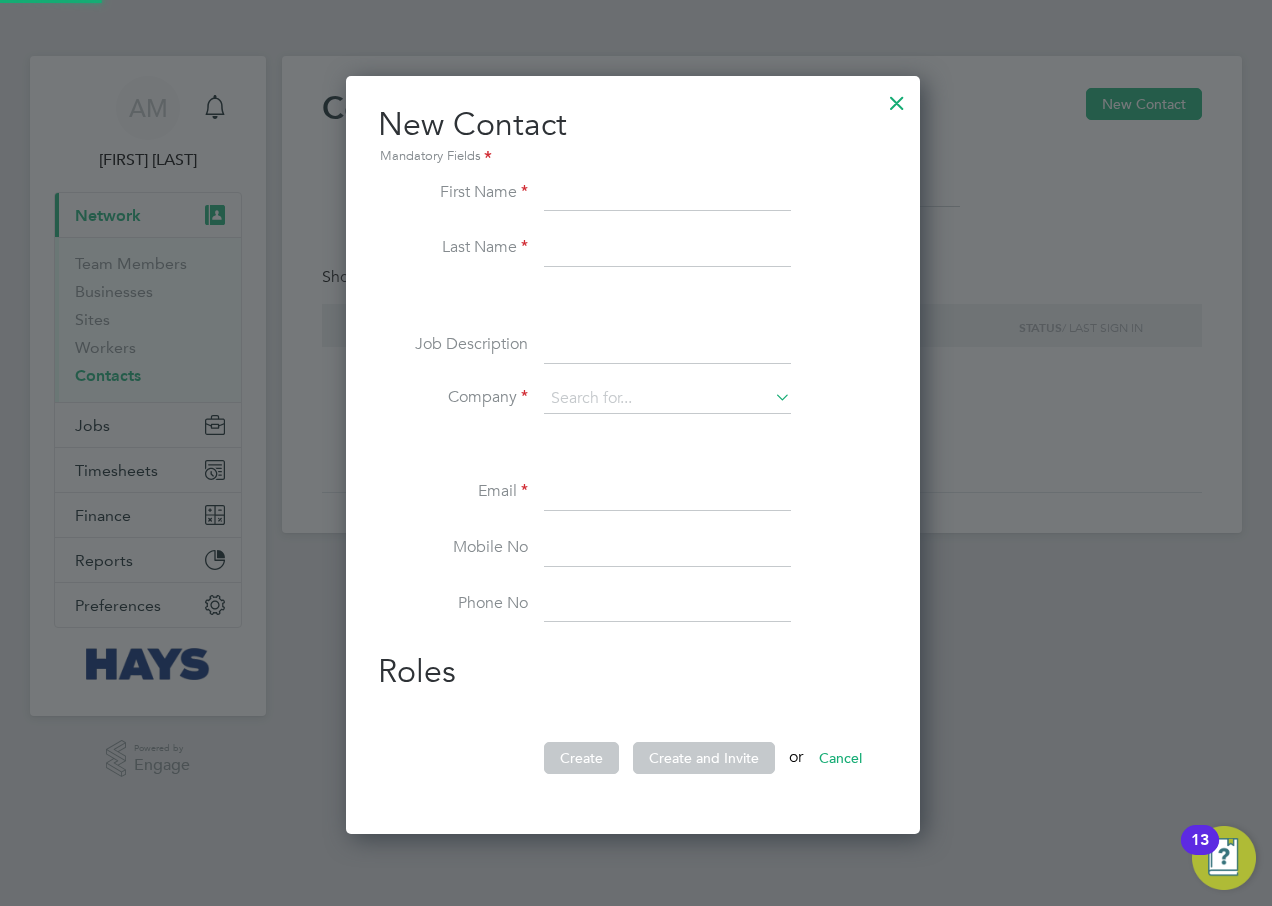 scroll, scrollTop: 10, scrollLeft: 10, axis: both 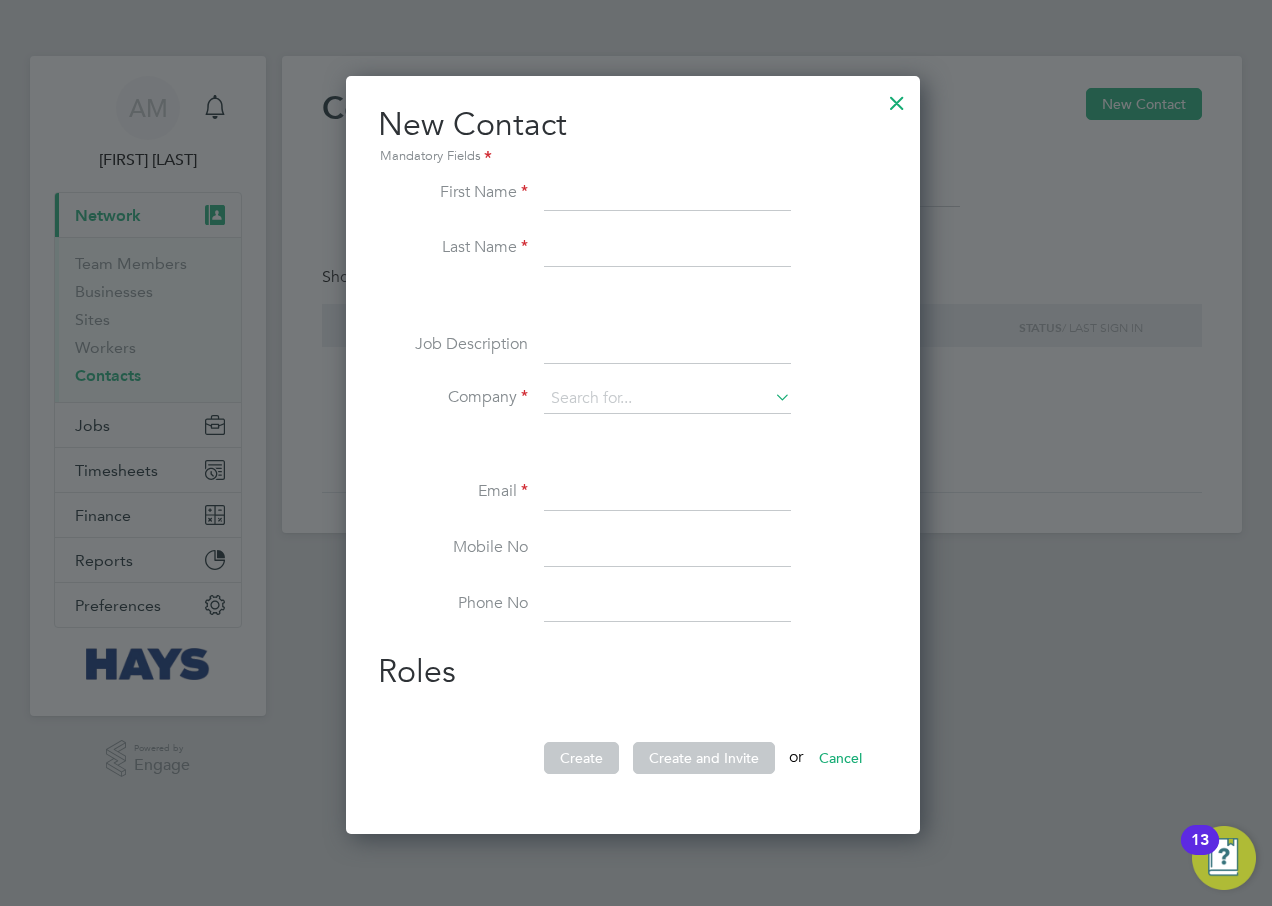 click at bounding box center [897, 98] 